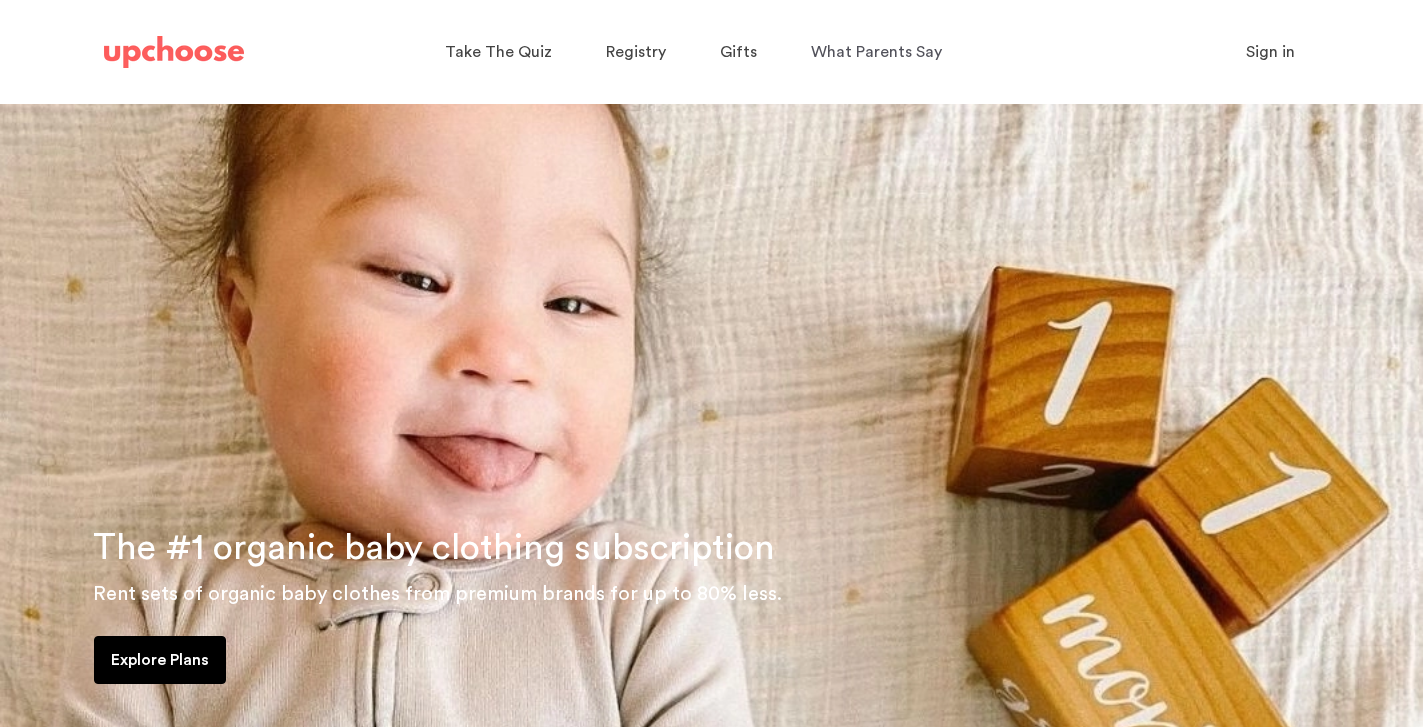 scroll, scrollTop: 0, scrollLeft: 0, axis: both 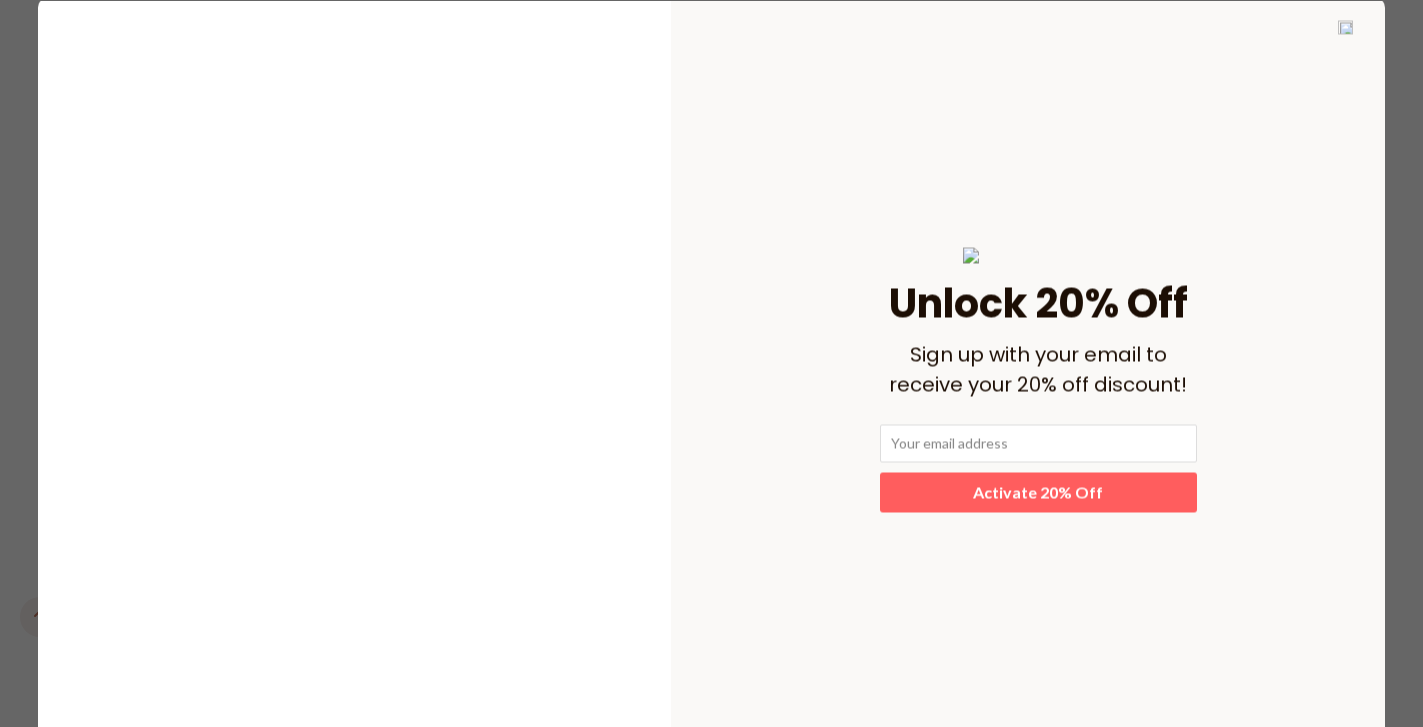 click on "﻿ Unlock 20% Off Sign up with your email to receive your 20% off discount! Activate 20% Off" at bounding box center (710, 379) 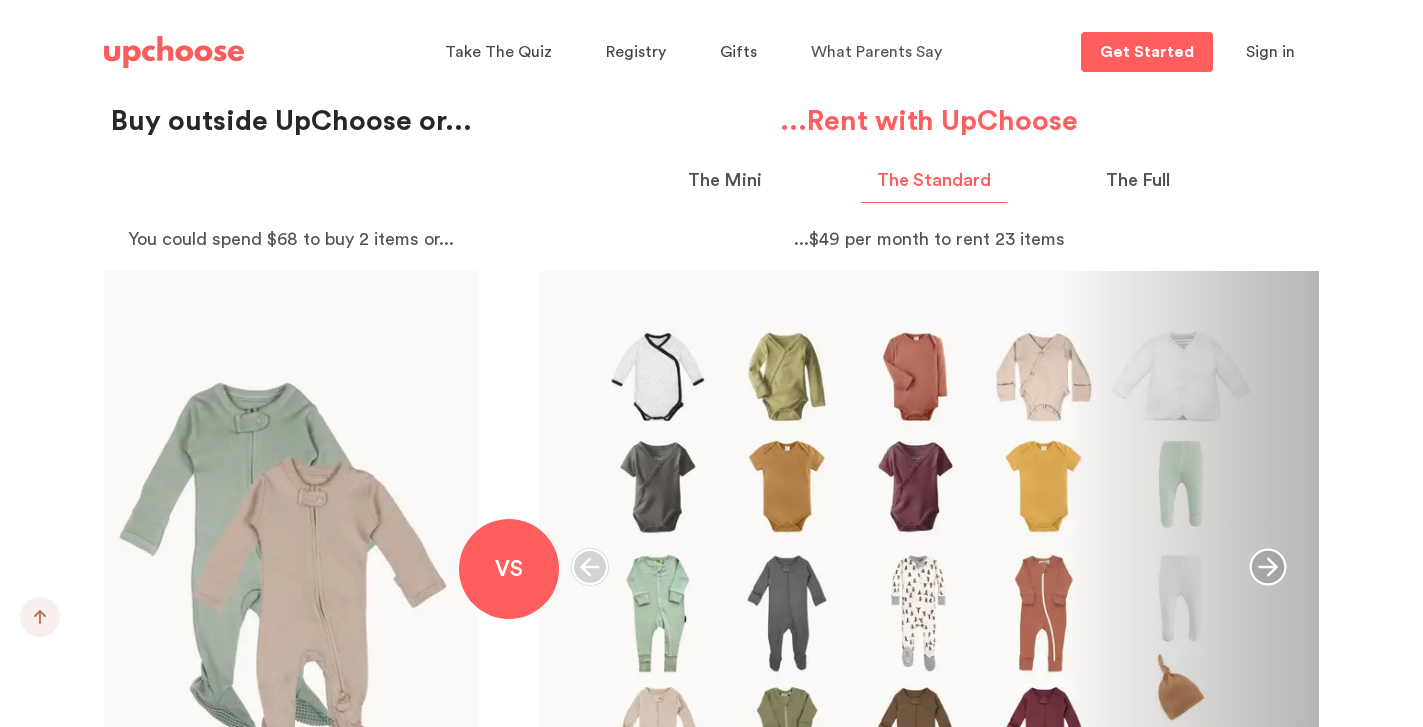 scroll, scrollTop: 2104, scrollLeft: 0, axis: vertical 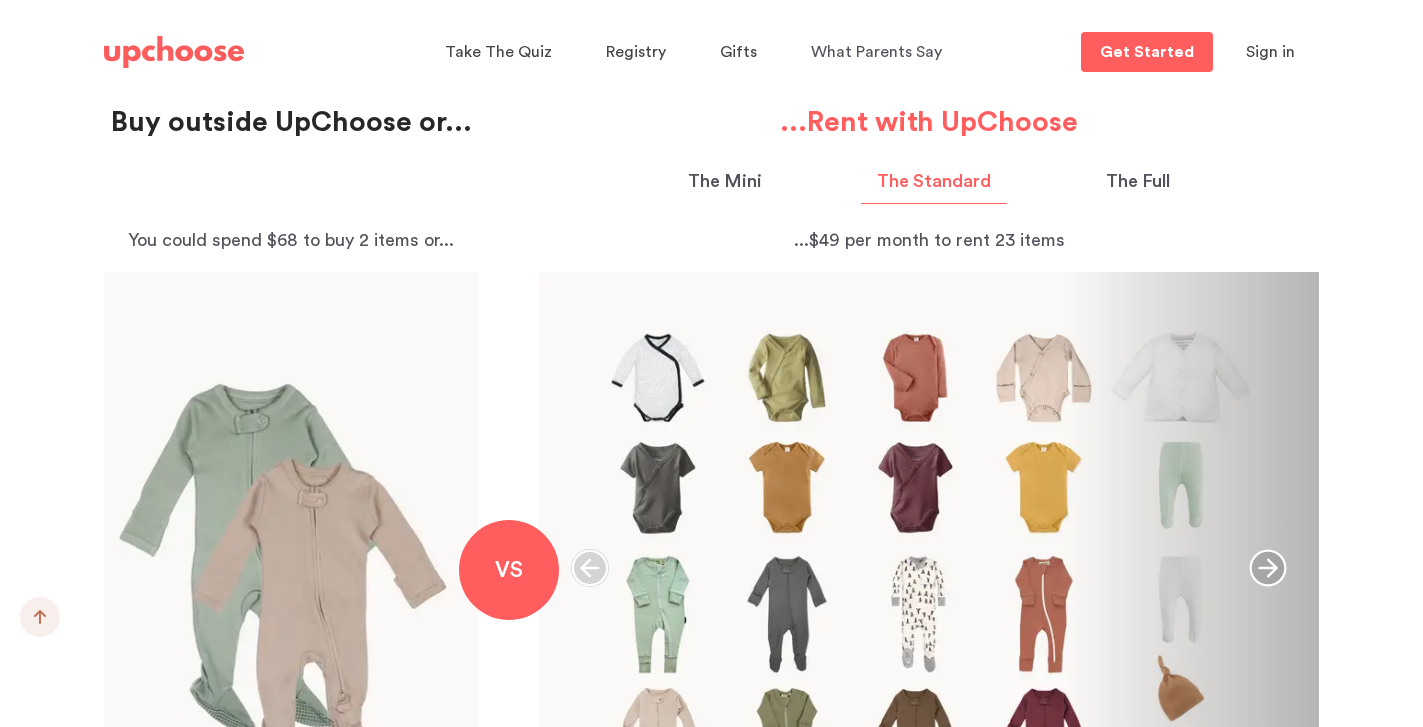 click on "The Full" at bounding box center (1138, 181) 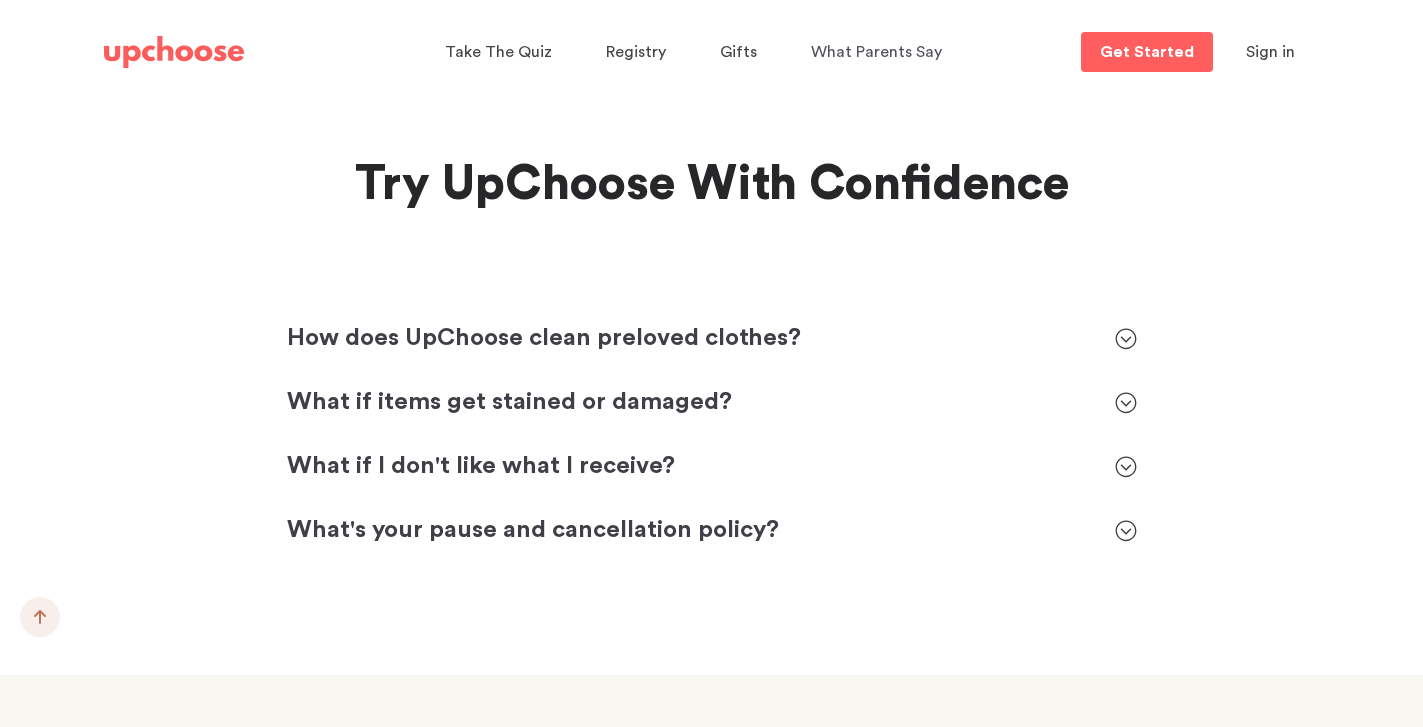 scroll, scrollTop: 8990, scrollLeft: 0, axis: vertical 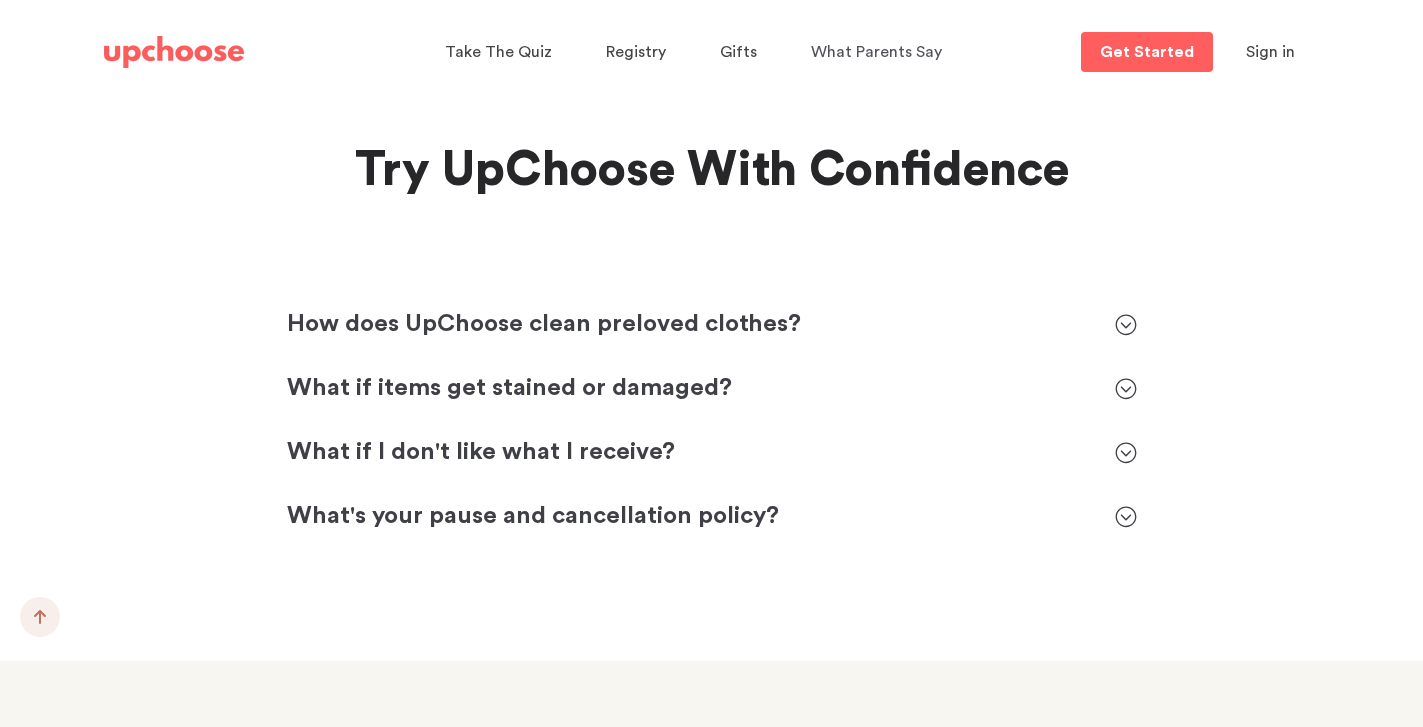 click 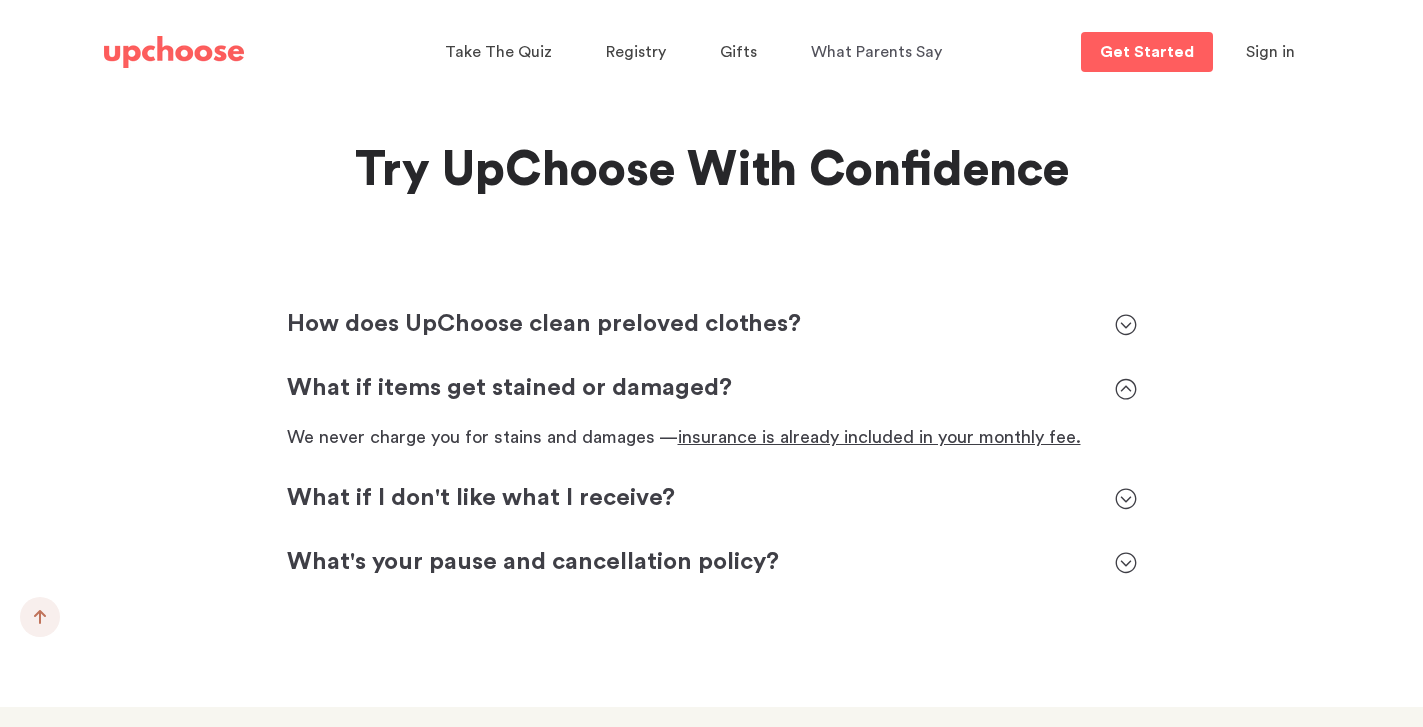scroll, scrollTop: 9012, scrollLeft: 0, axis: vertical 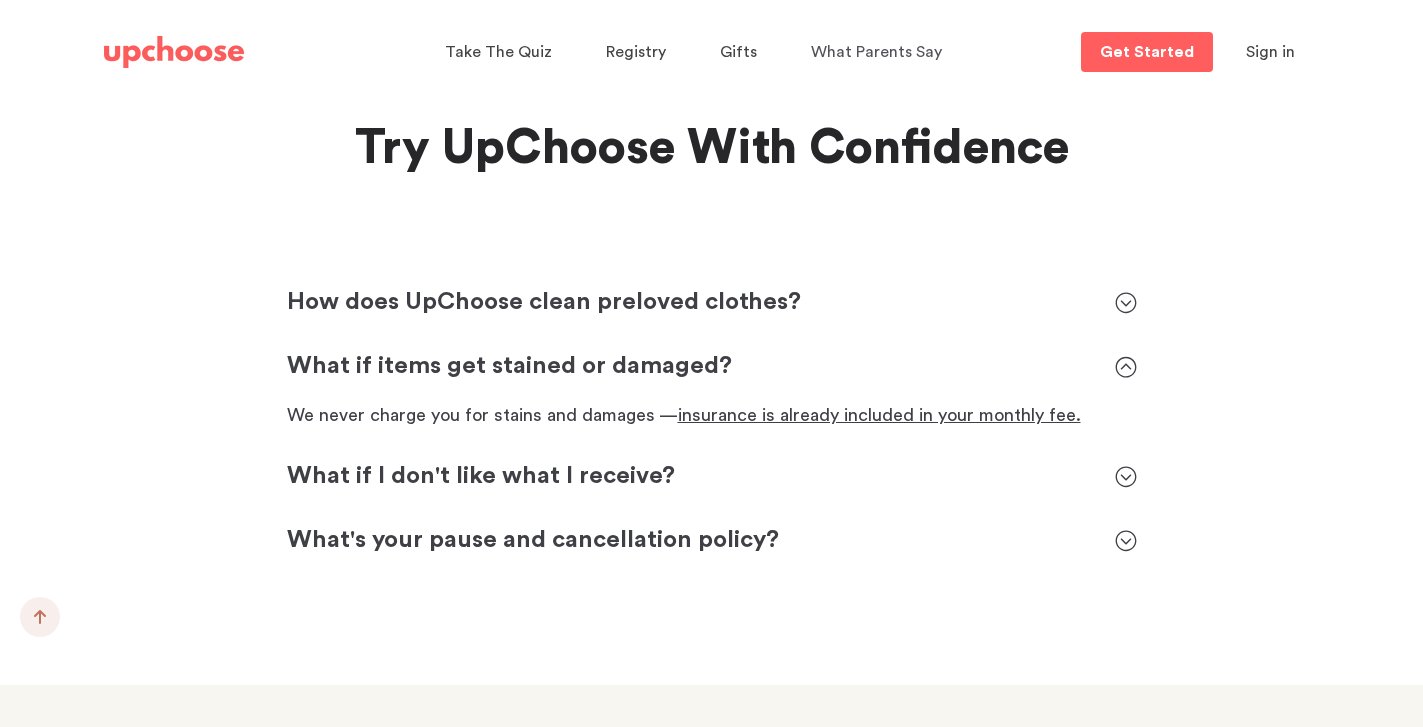 click 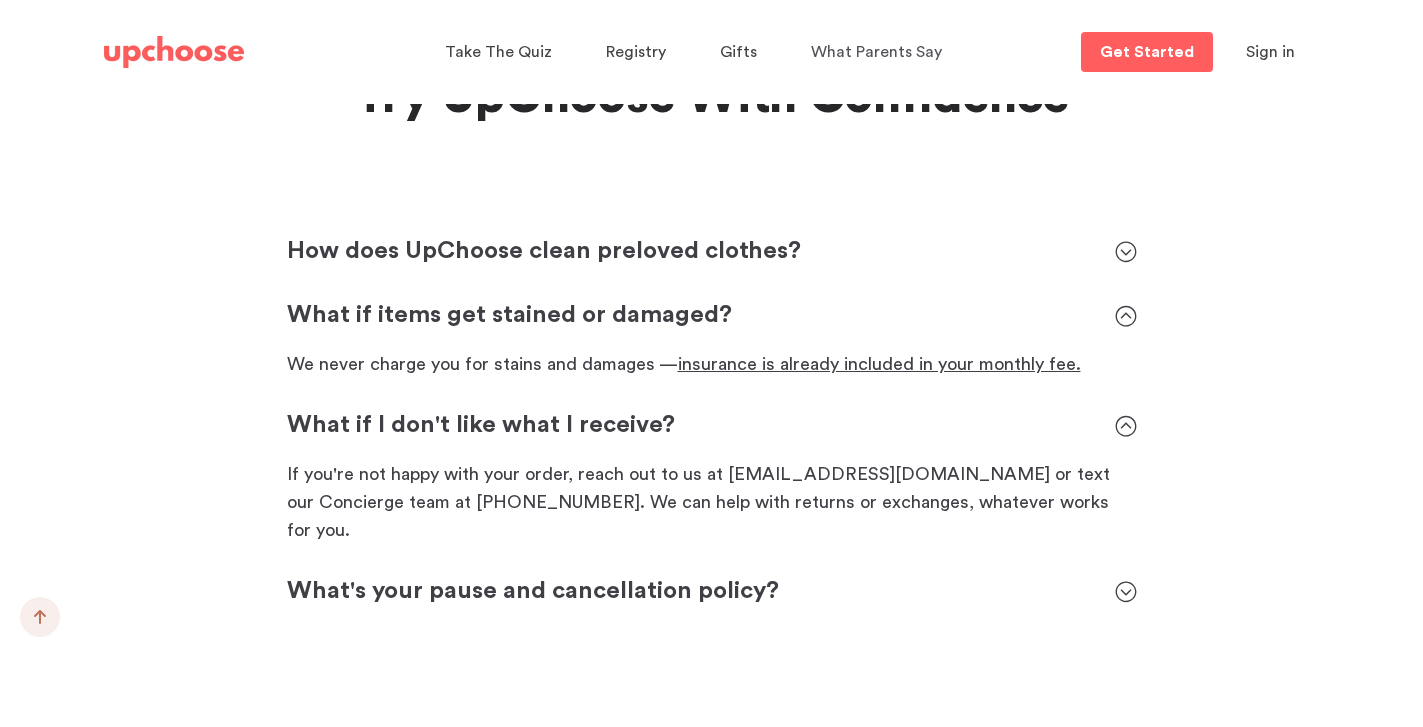 scroll, scrollTop: 9085, scrollLeft: 0, axis: vertical 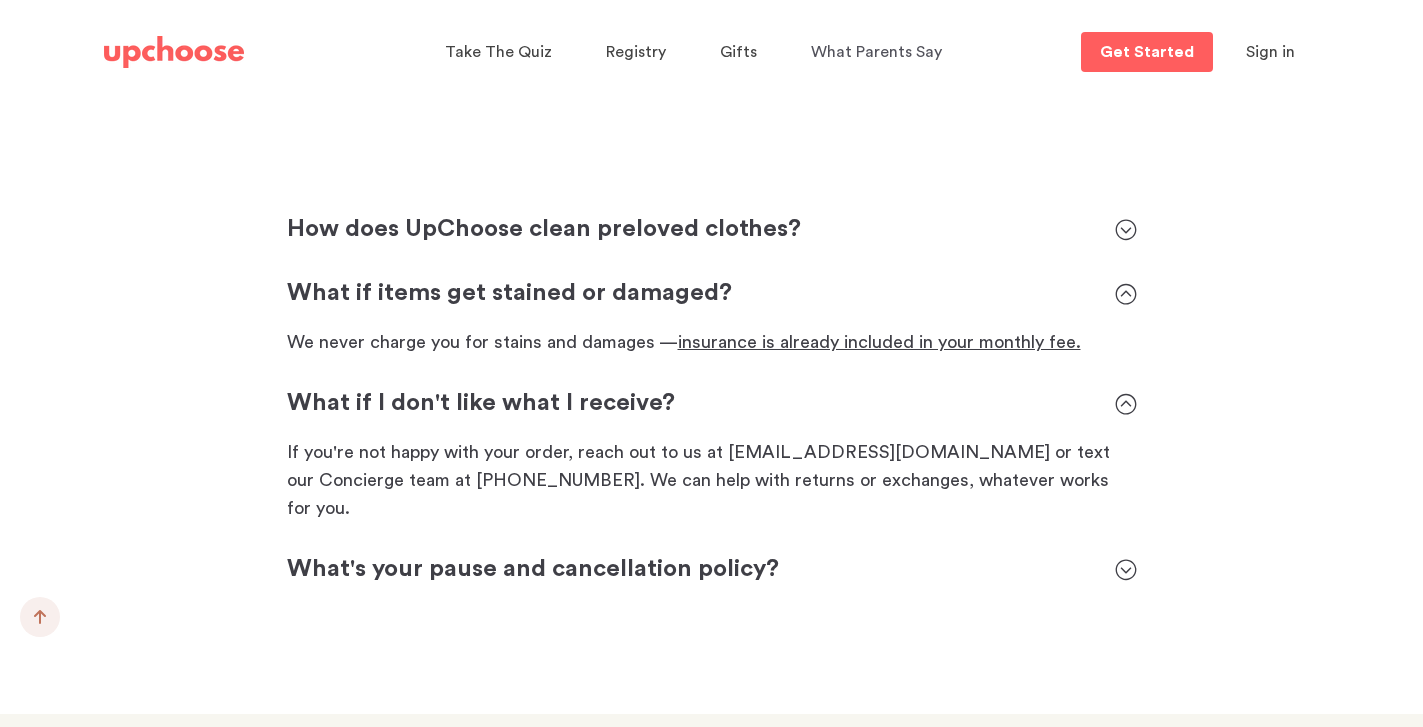 click 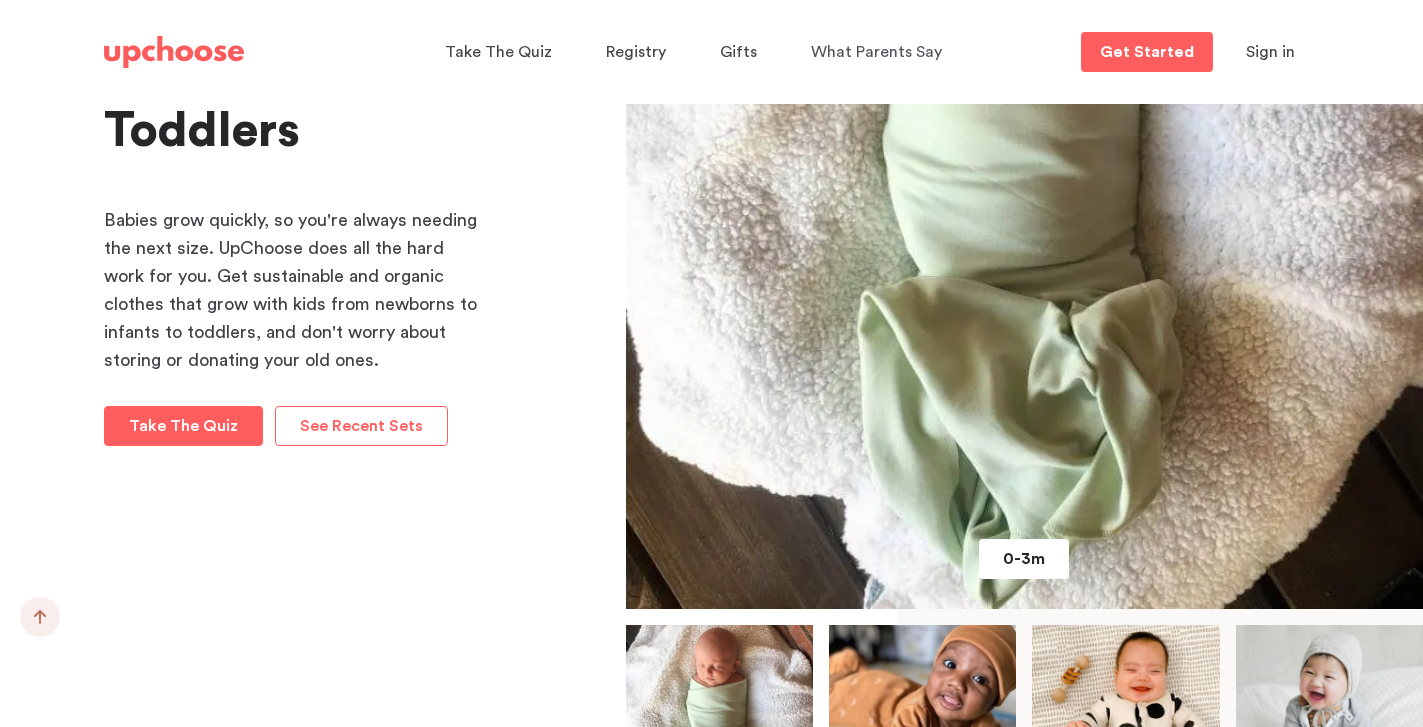 scroll, scrollTop: 13288, scrollLeft: 0, axis: vertical 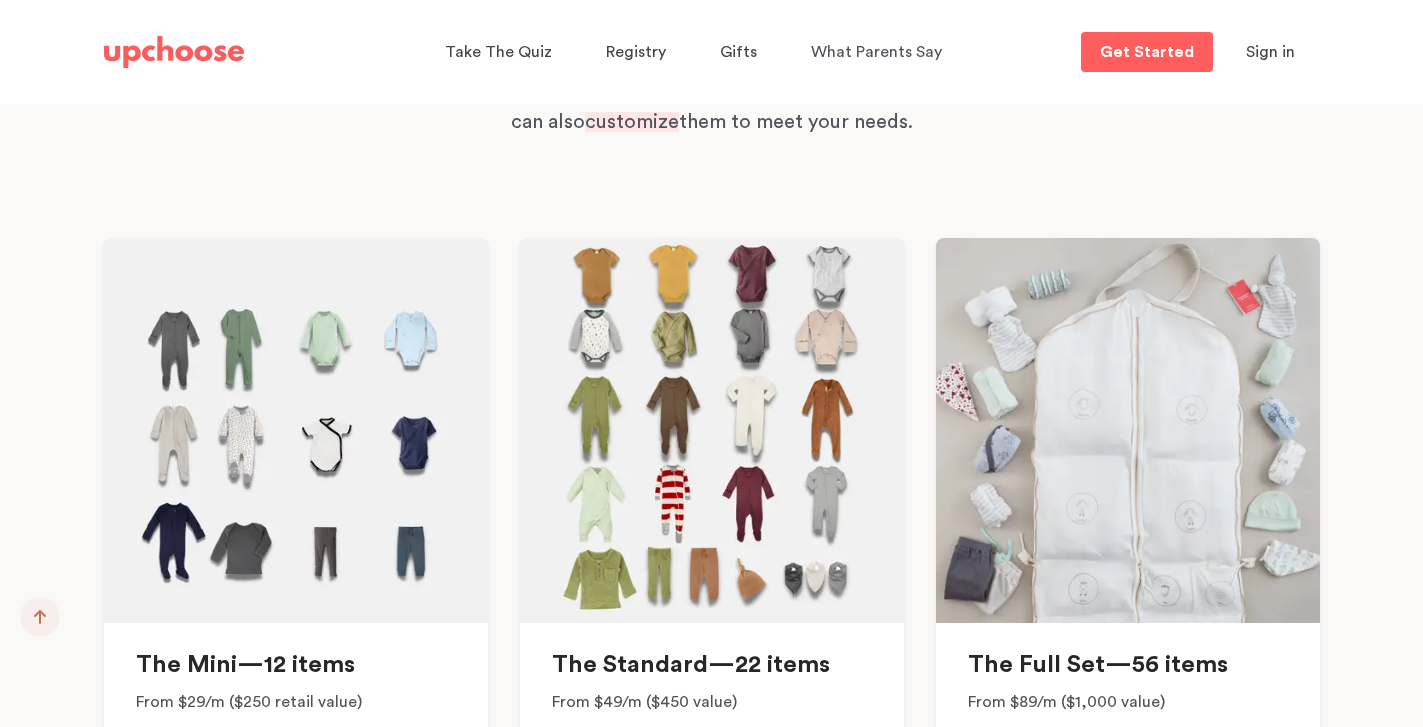 click on "Choose a set or customize it Our essentials bundles cover most of your clothing needs as your baby grows. You can also  customize  them to meet your needs. Our essentials bundles cover most of your clothing needs as your baby grows. You can also  customize  them to meet your needs. The Mini—12 items From $29/m ($250 retail value) The Standard—22 items From $49/m ($450 value) The Full Set—56 items From $89/m ($1,000 value) The Mini—12 items From $29/m ($250 retail value) The Standard—22 items From $49/m ($450 value) The Full Set—56 items From $89/m ($1,000 value) Pick Your Plan" at bounding box center [712, 444] 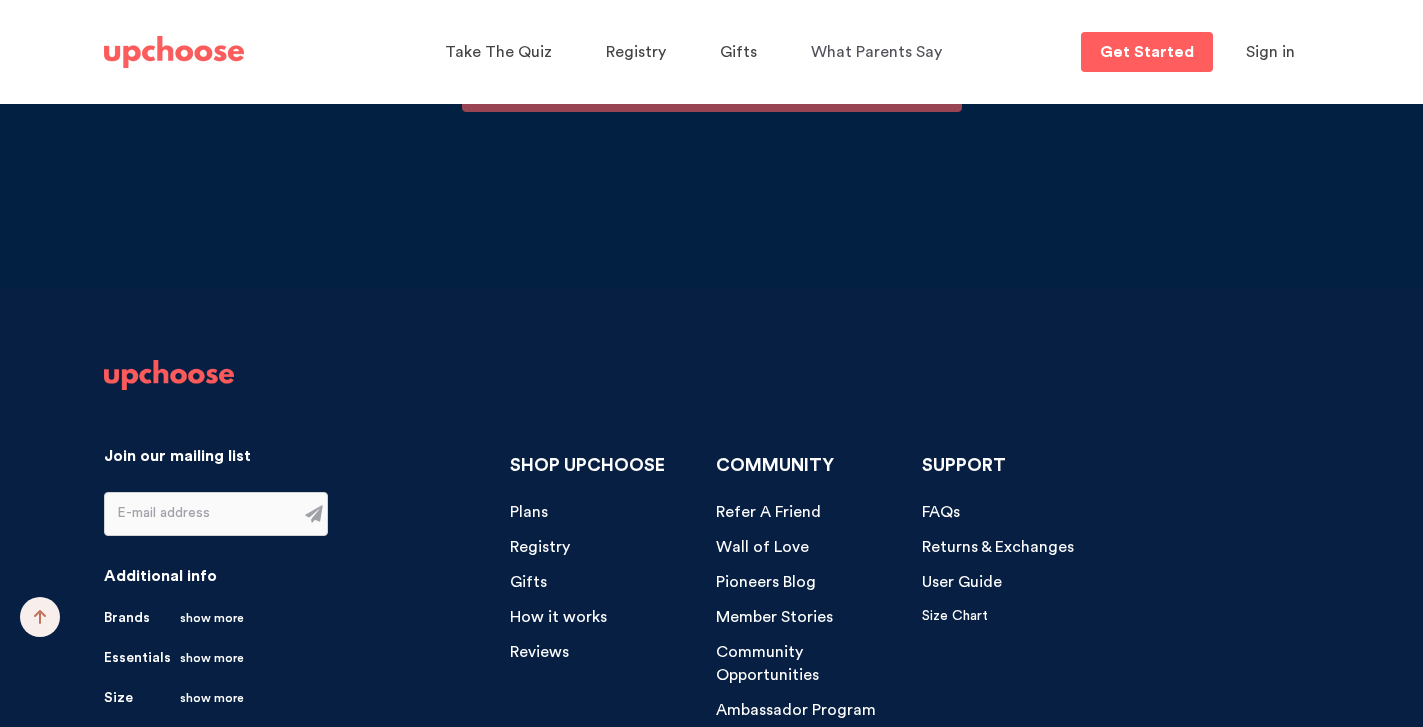 scroll, scrollTop: 20972, scrollLeft: 0, axis: vertical 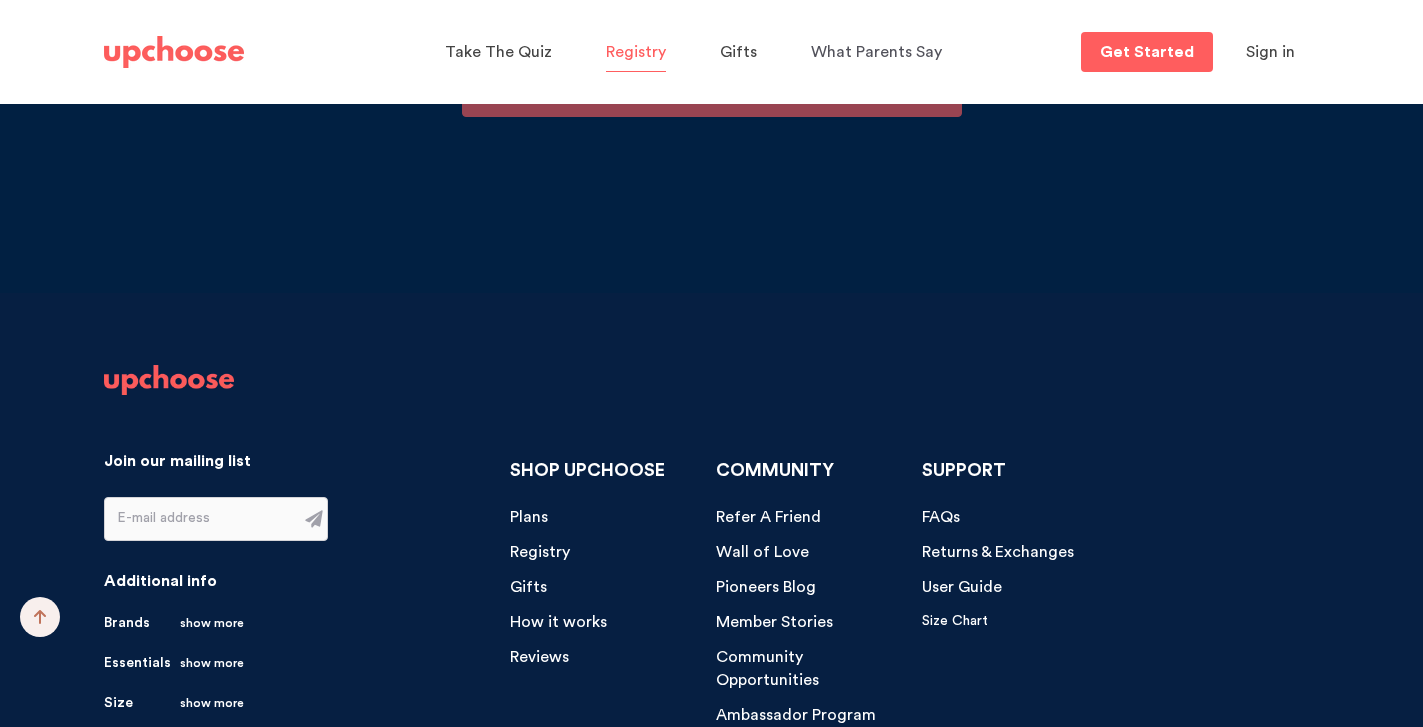click on "Registry" at bounding box center [636, 52] 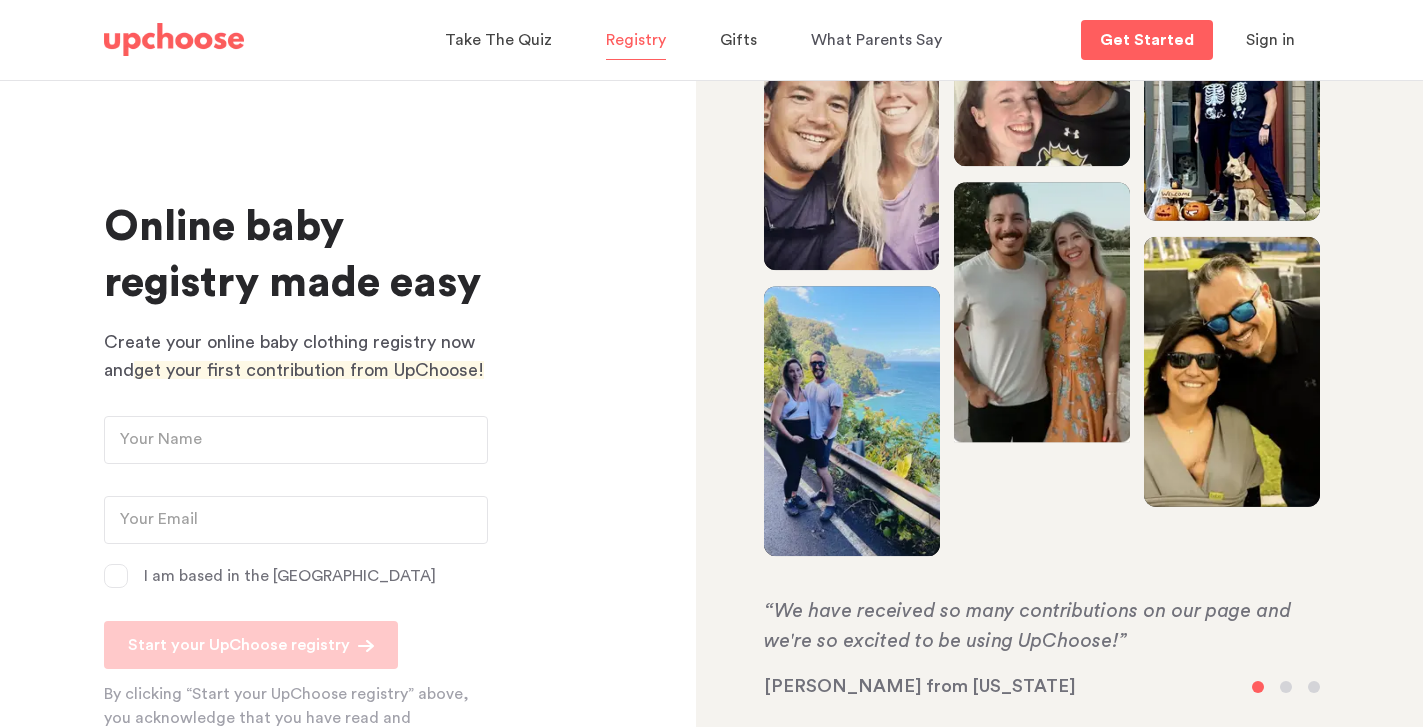 scroll, scrollTop: 53, scrollLeft: 0, axis: vertical 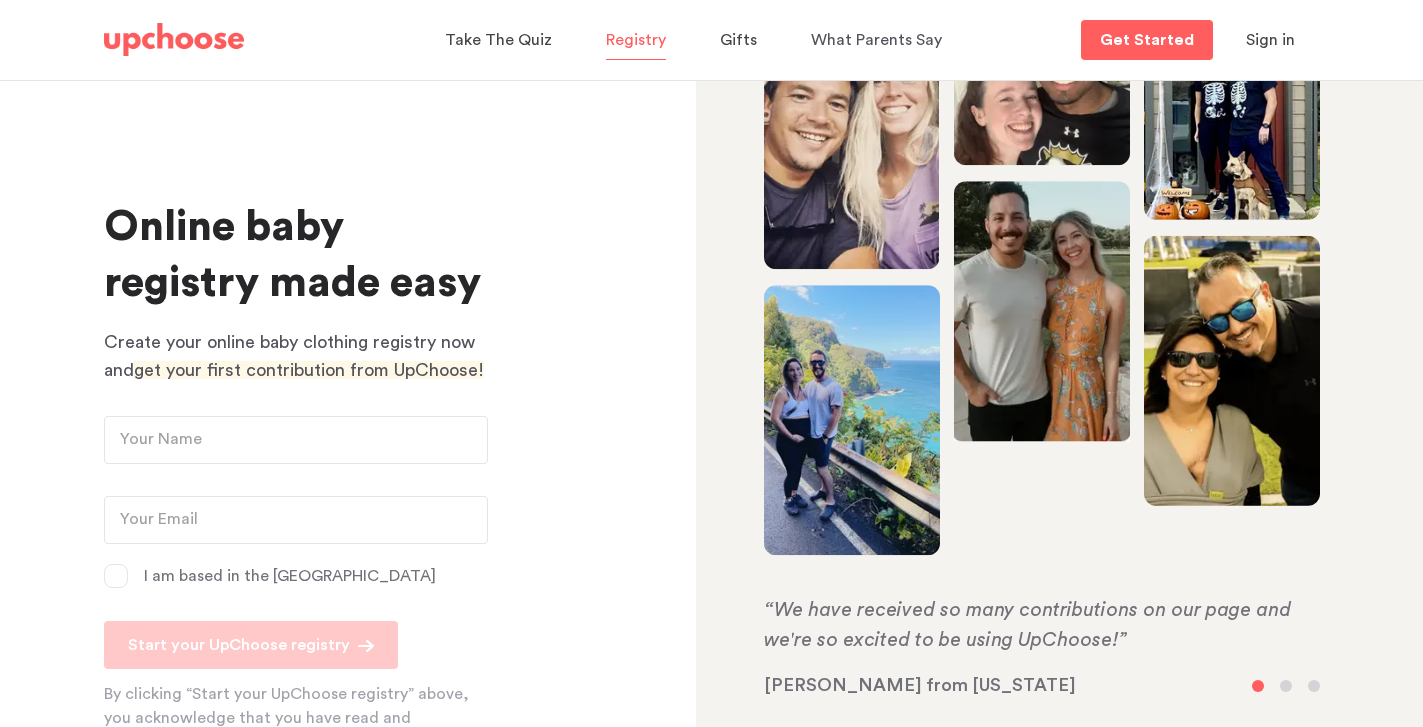 click on "Take The Quiz Registry Gifts What Parents Say Home Take The Quiz Registry Gifting Returns and Exchanges" at bounding box center (696, 40) 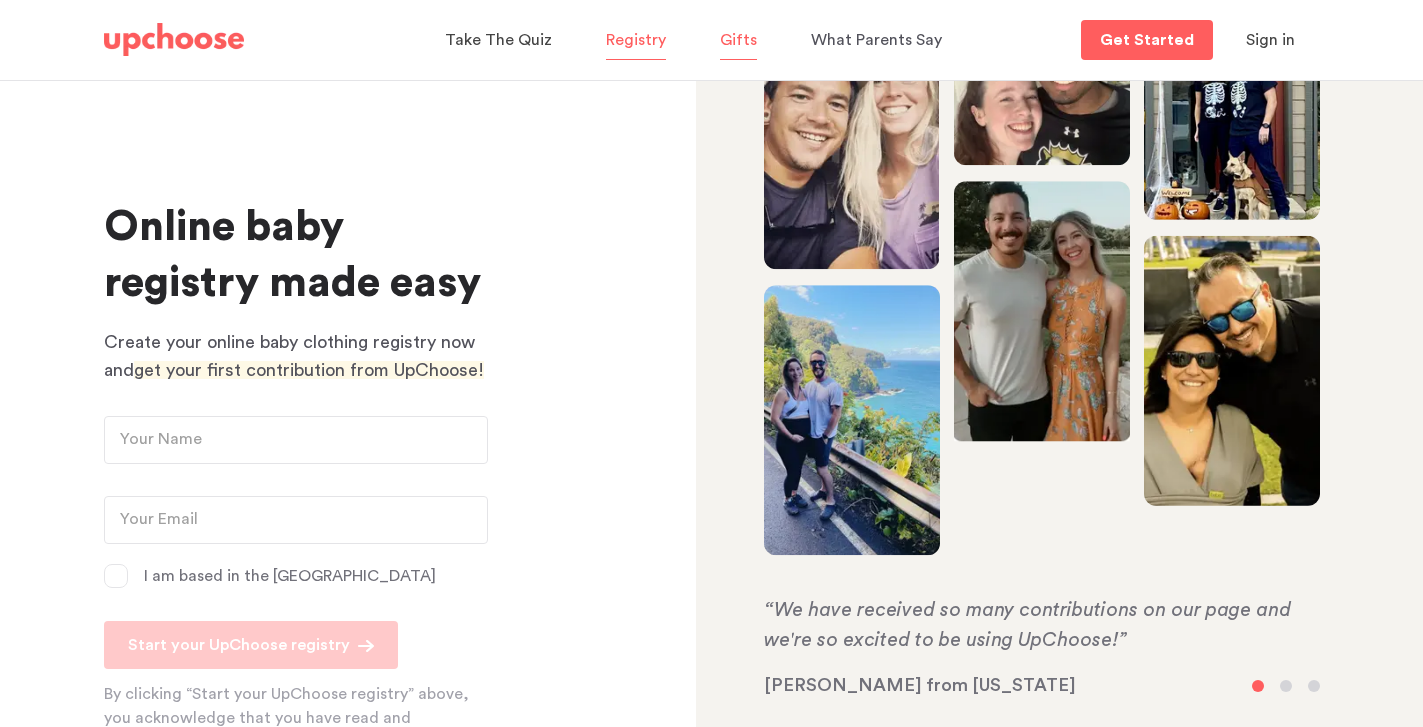 click on "Gifts" at bounding box center (738, 40) 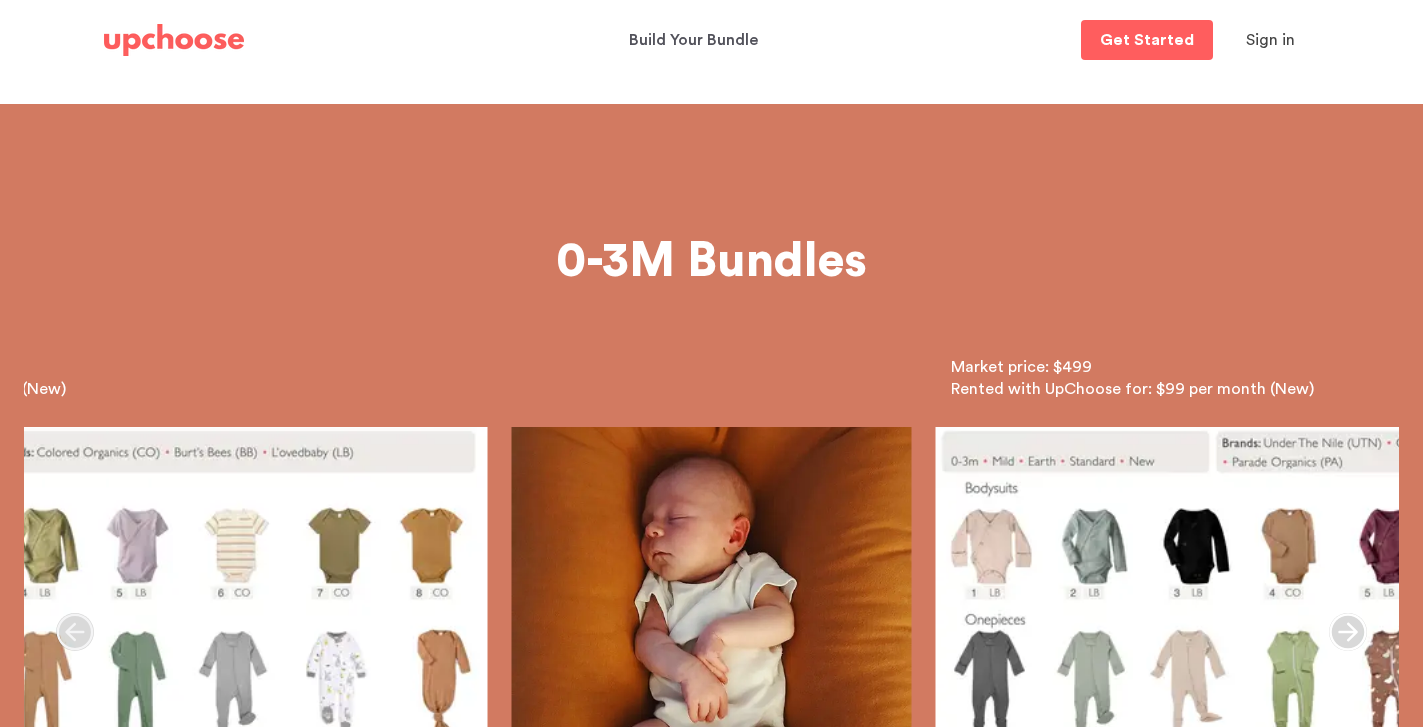 scroll, scrollTop: 0, scrollLeft: 0, axis: both 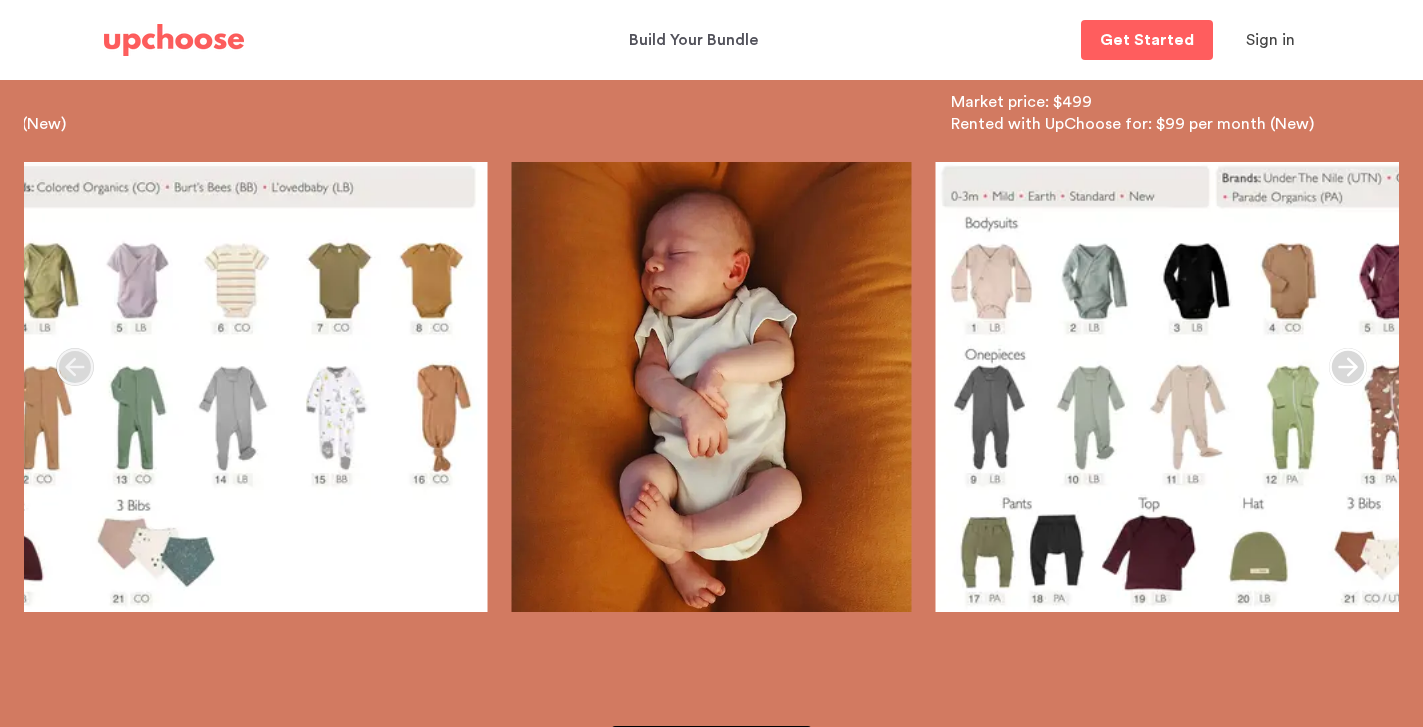 click 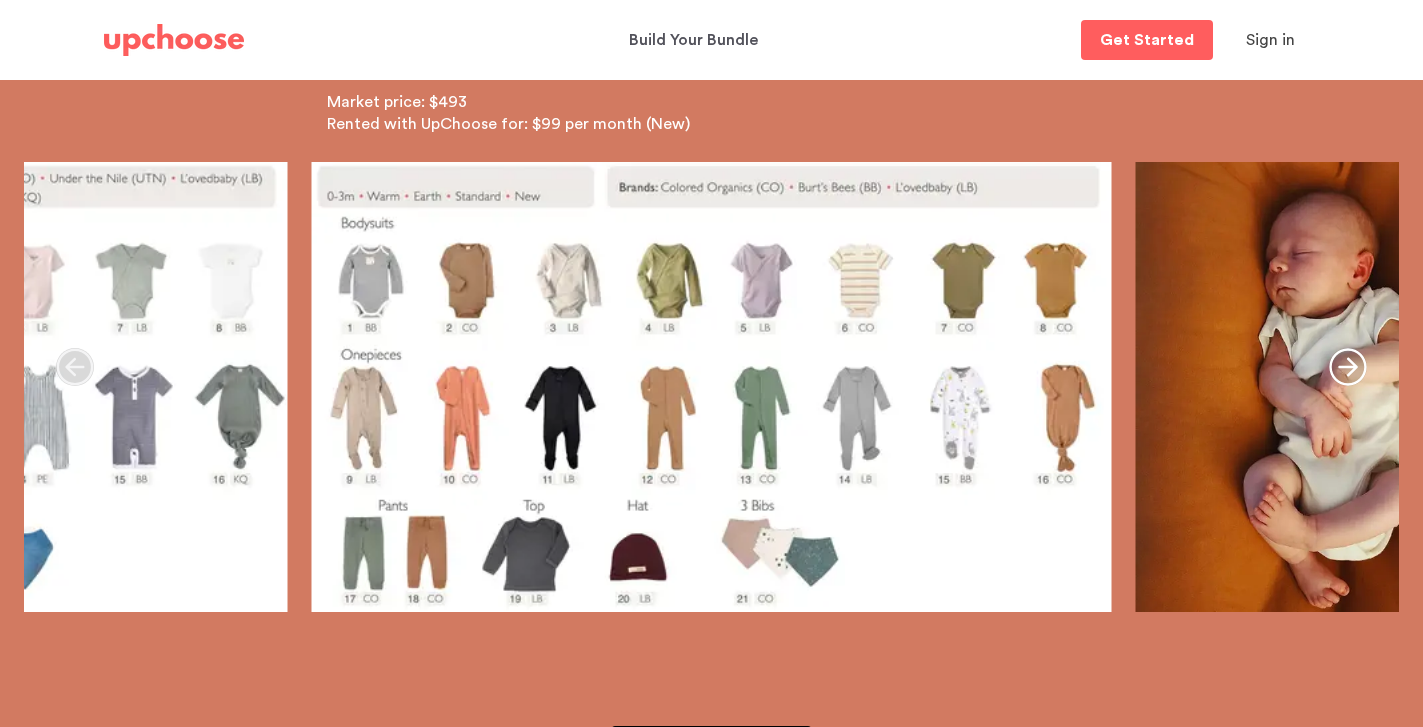 click 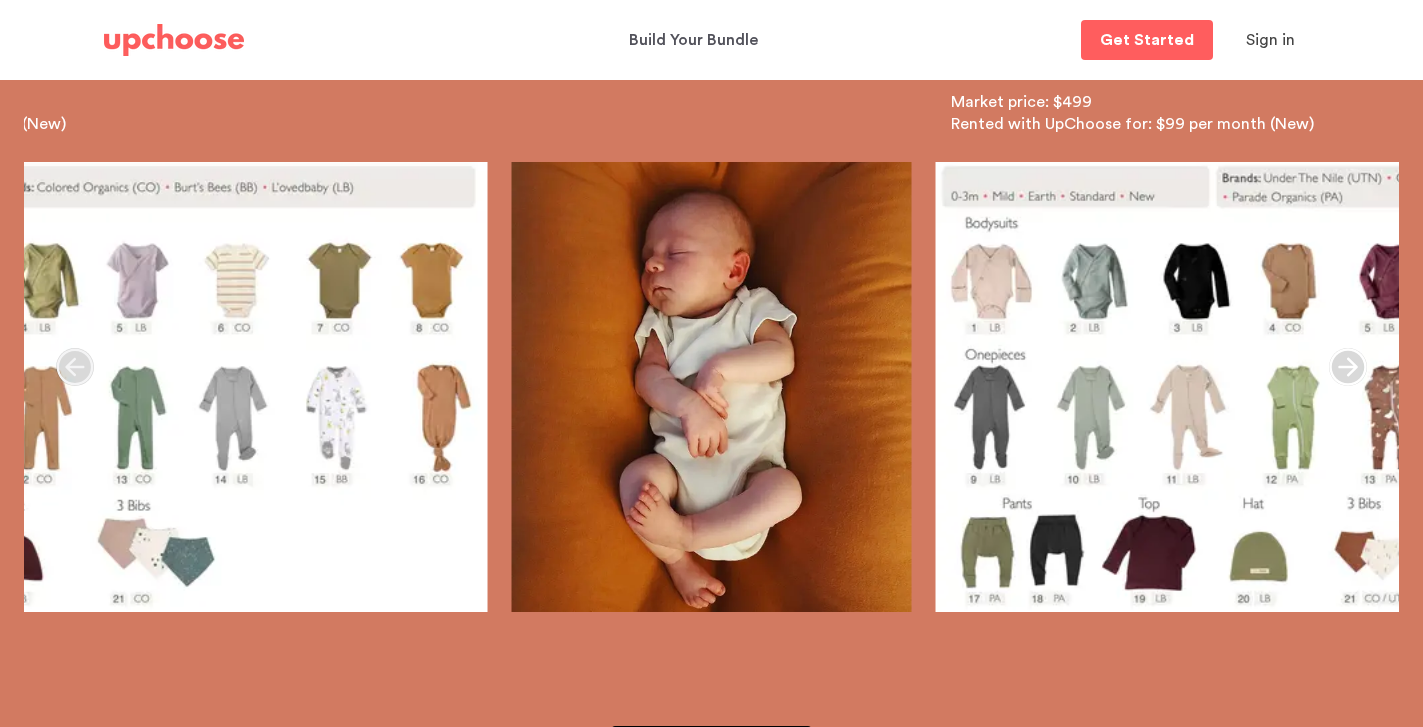 click 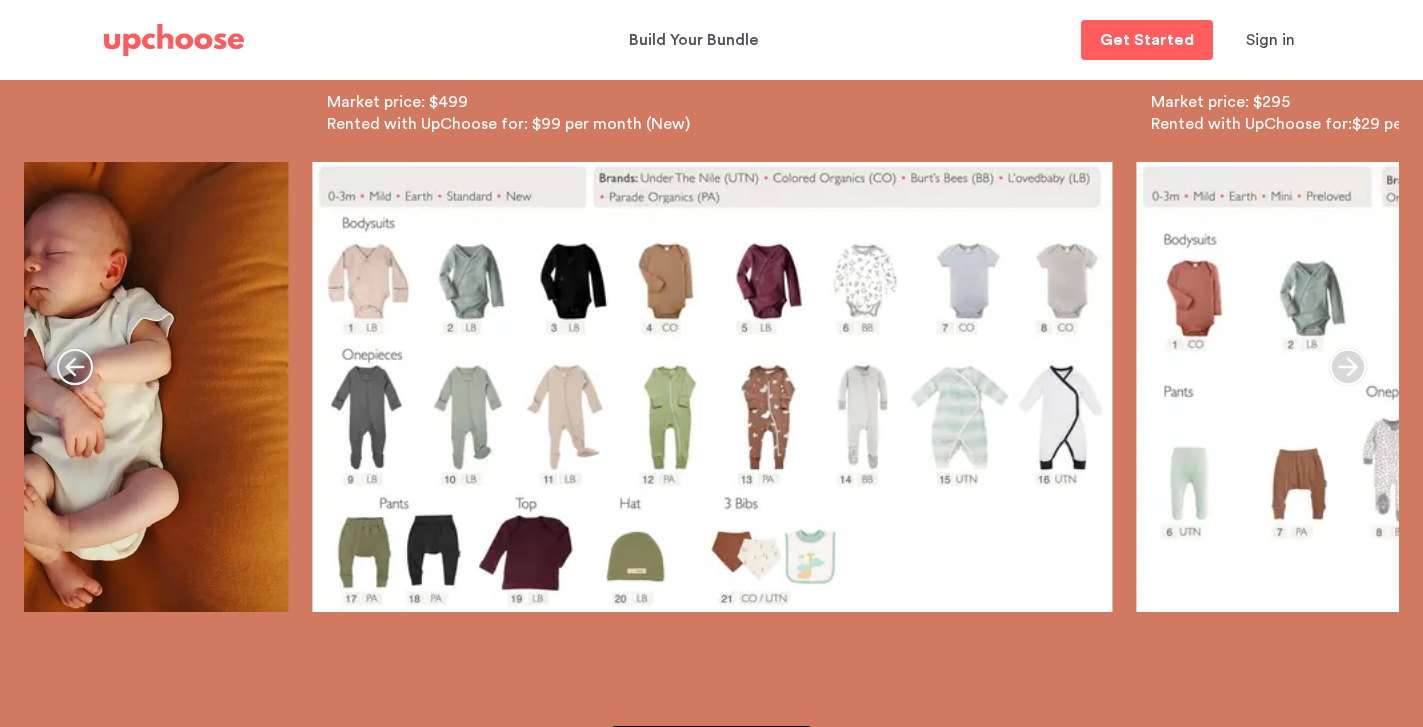 click 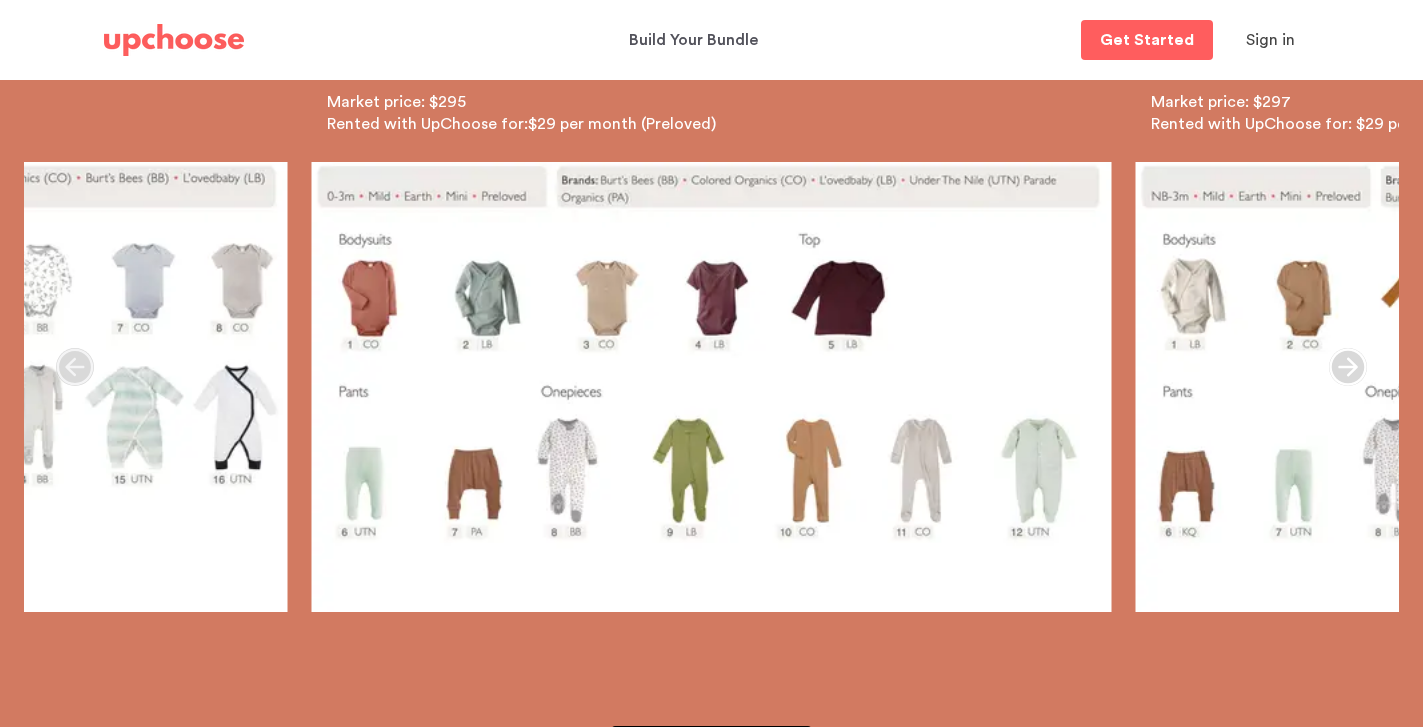 click 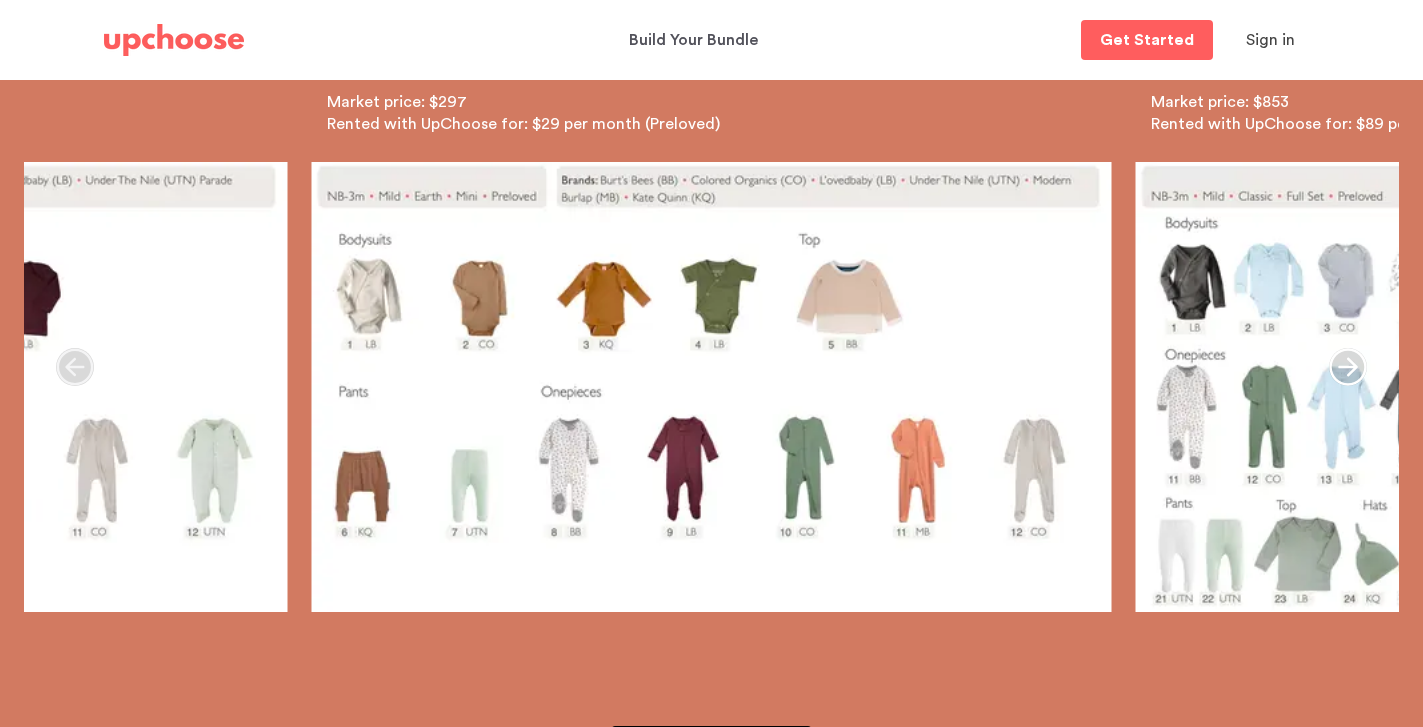 click 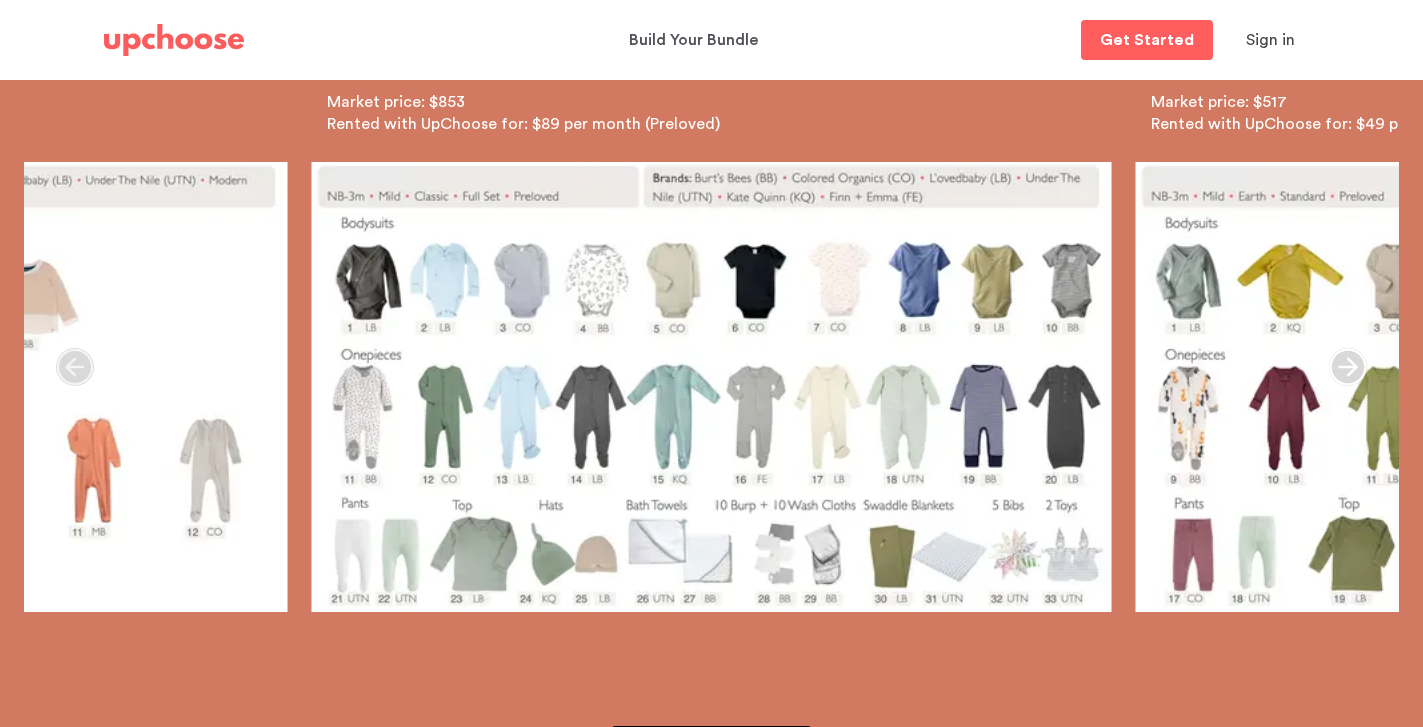 click 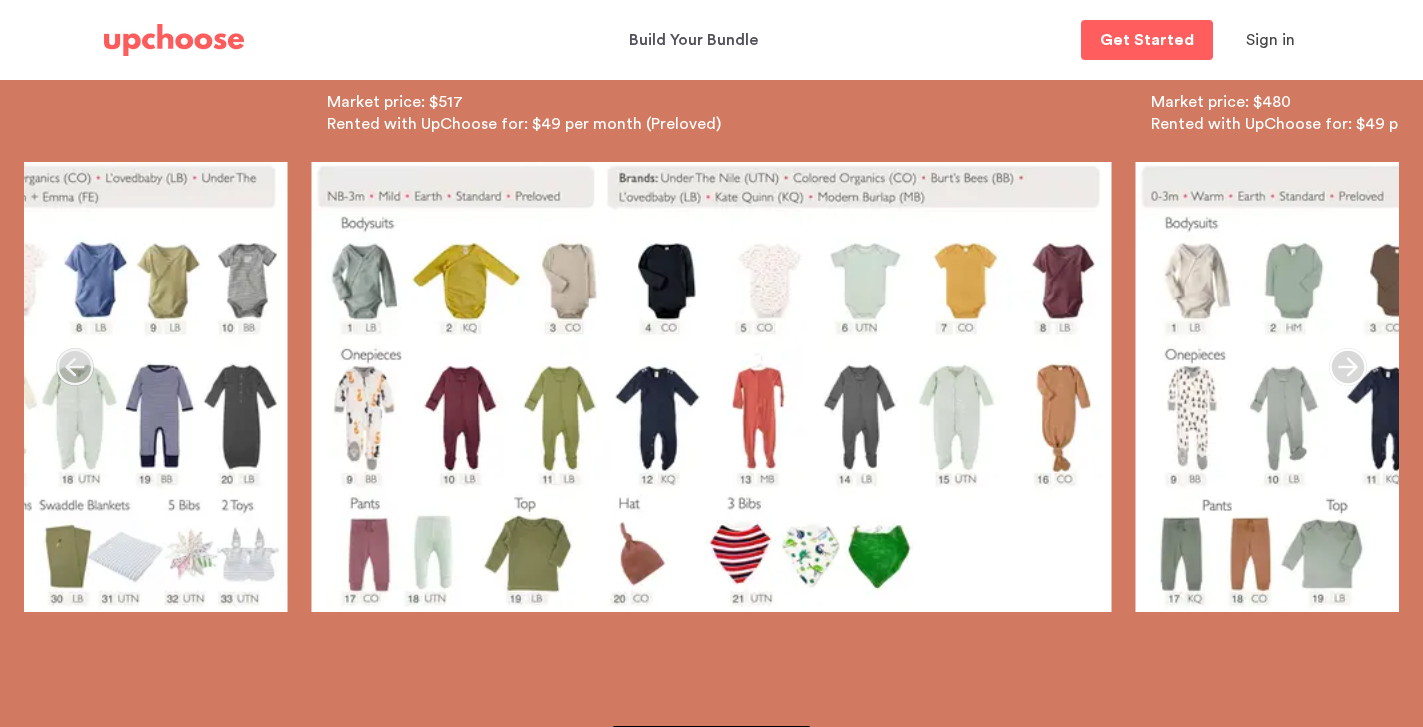 click 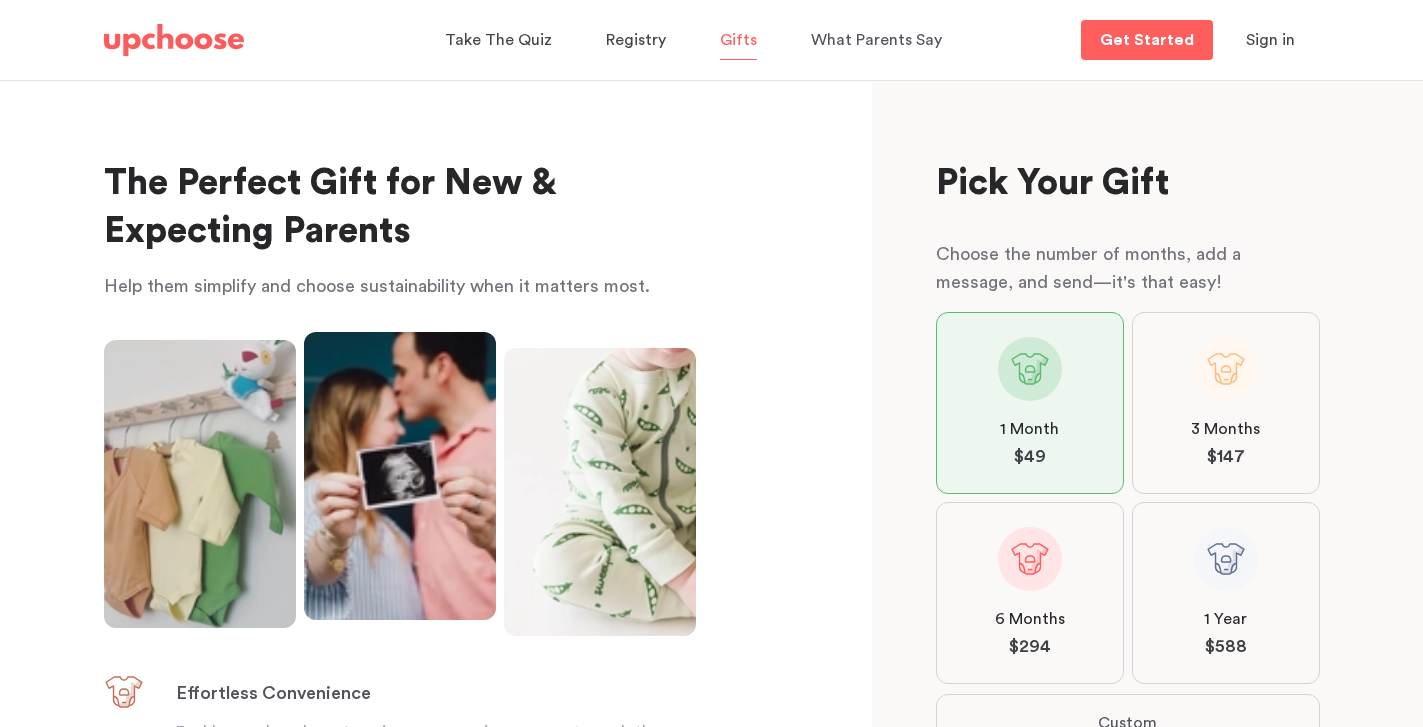 scroll, scrollTop: 0, scrollLeft: 0, axis: both 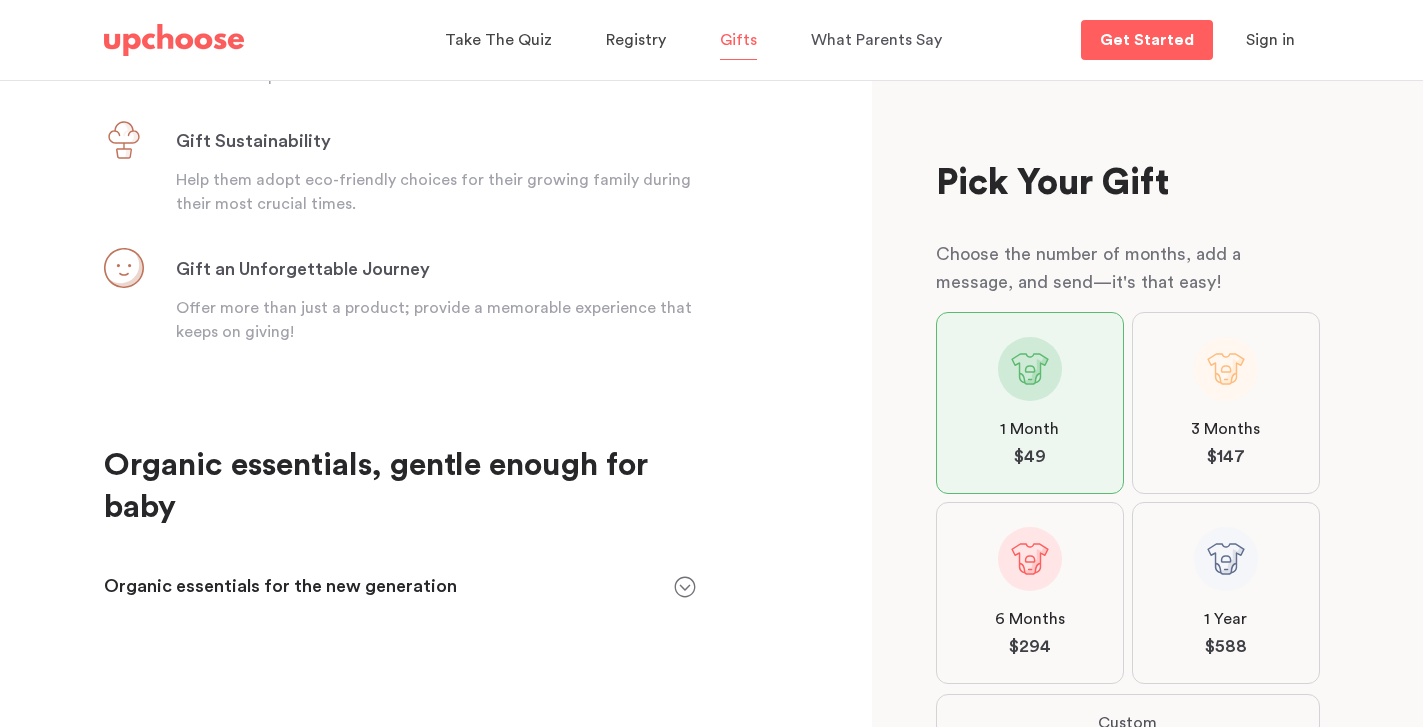 click 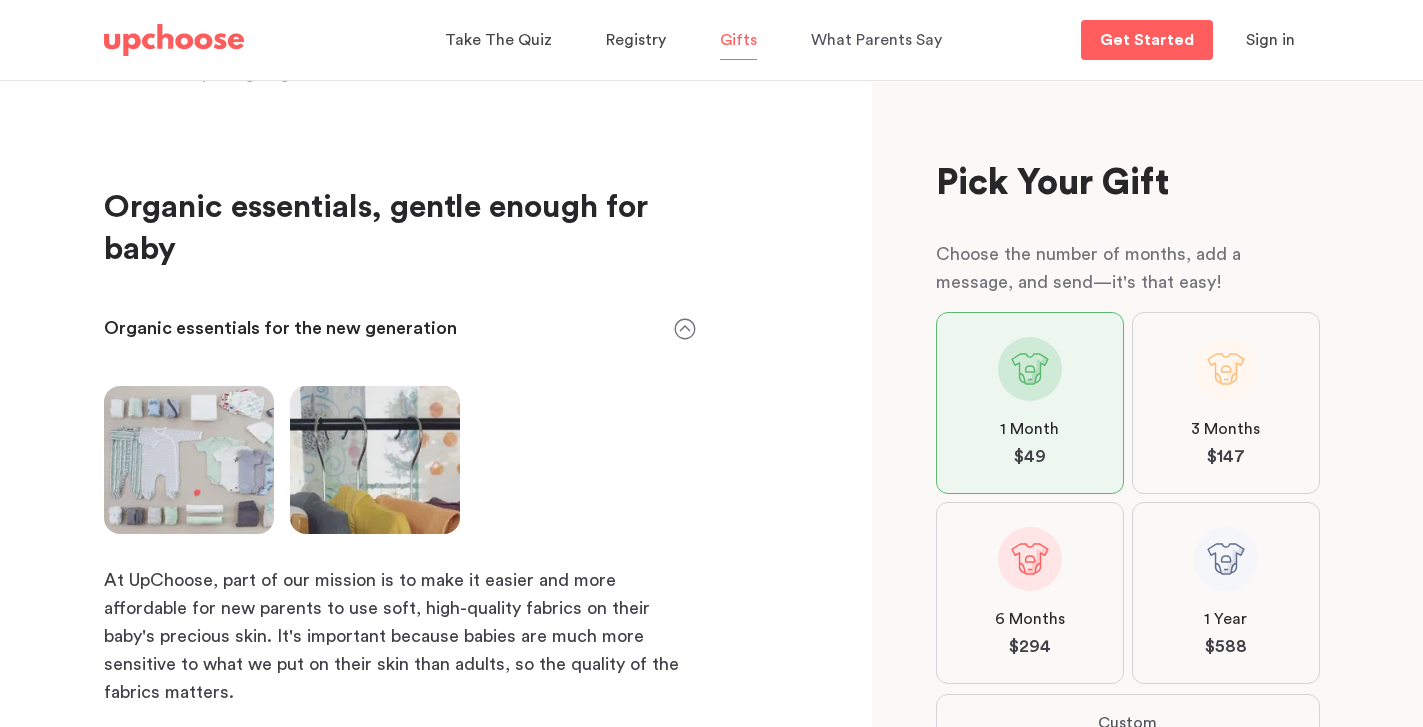 scroll, scrollTop: 1217, scrollLeft: 0, axis: vertical 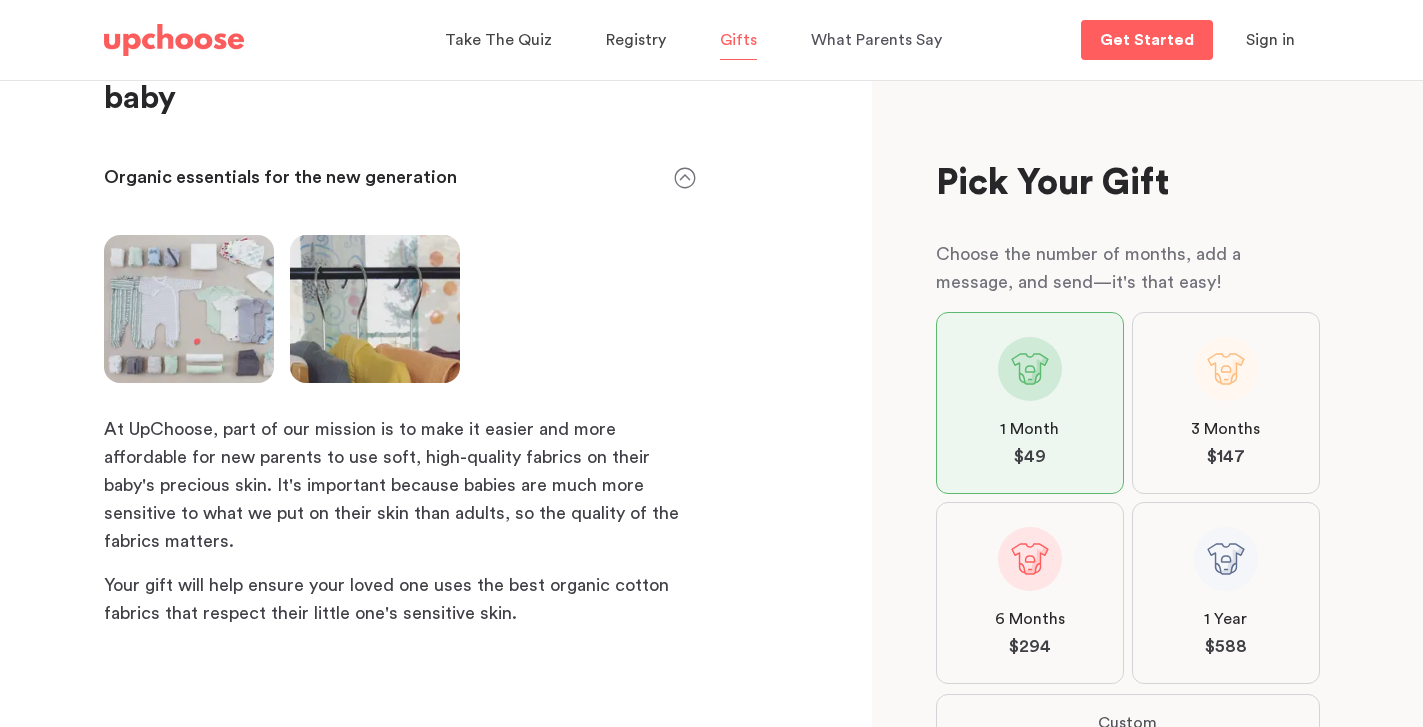 click at bounding box center [174, 40] 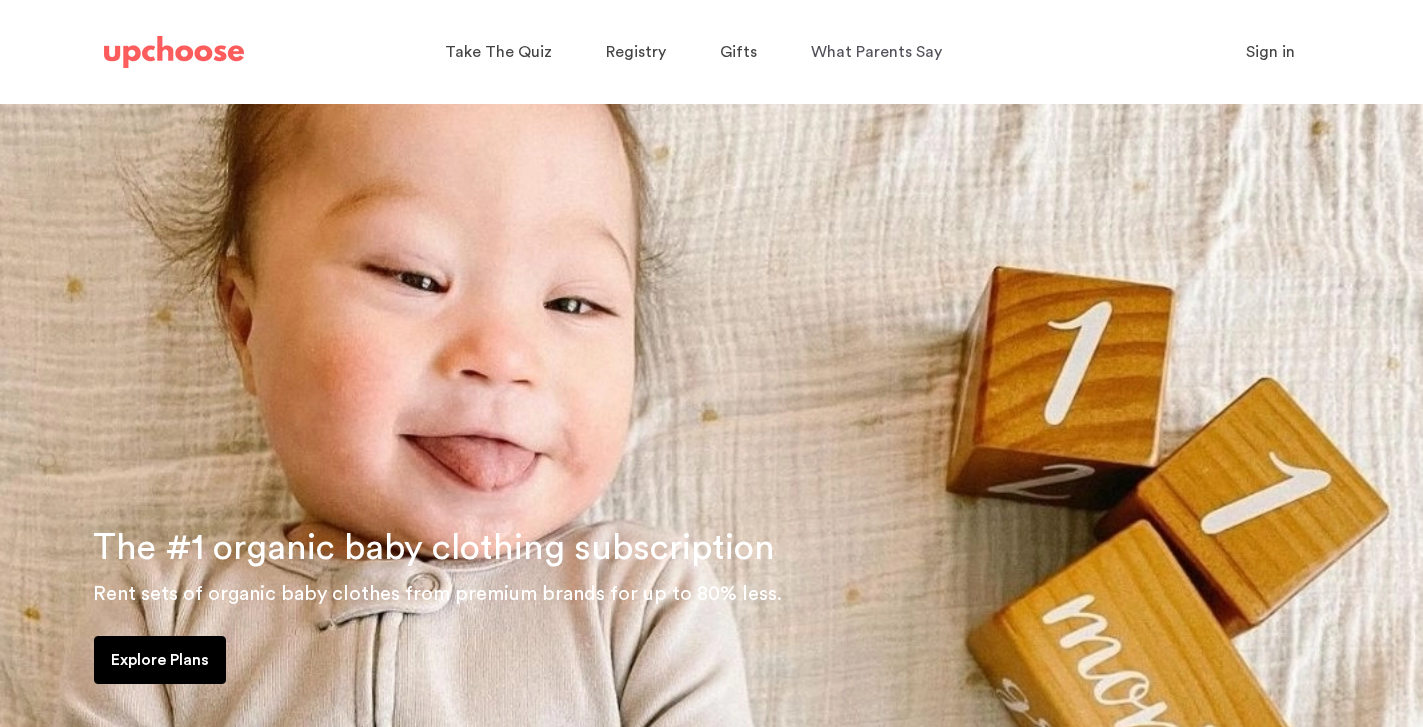 scroll, scrollTop: 0, scrollLeft: 0, axis: both 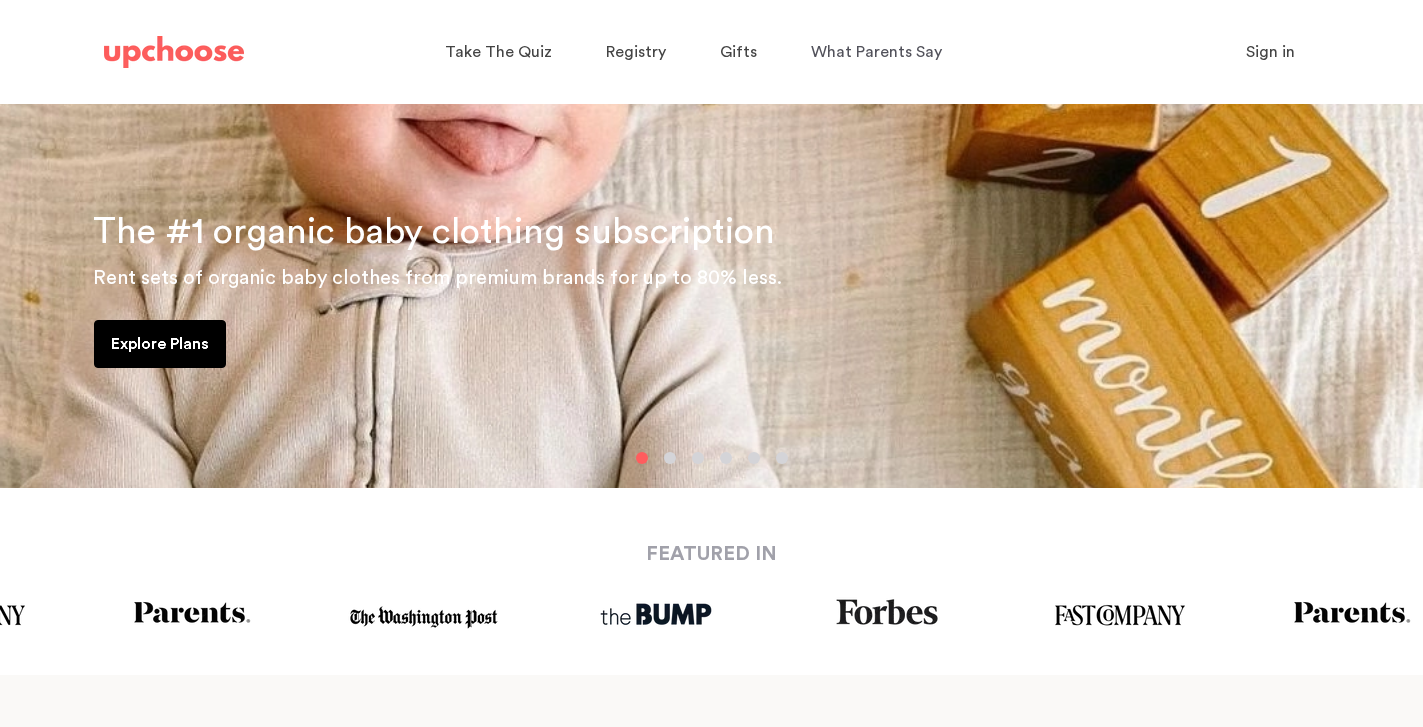 click on "Explore Plans" at bounding box center (160, 344) 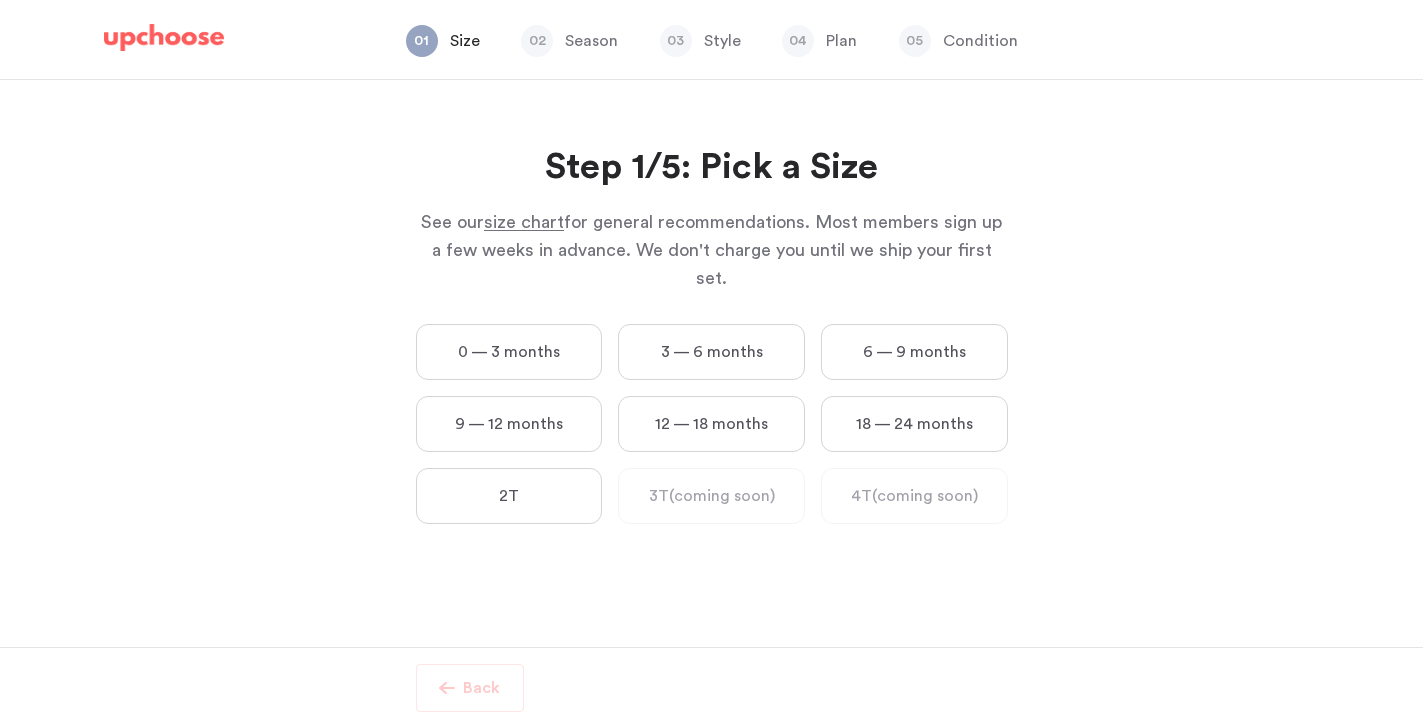 scroll, scrollTop: 0, scrollLeft: 0, axis: both 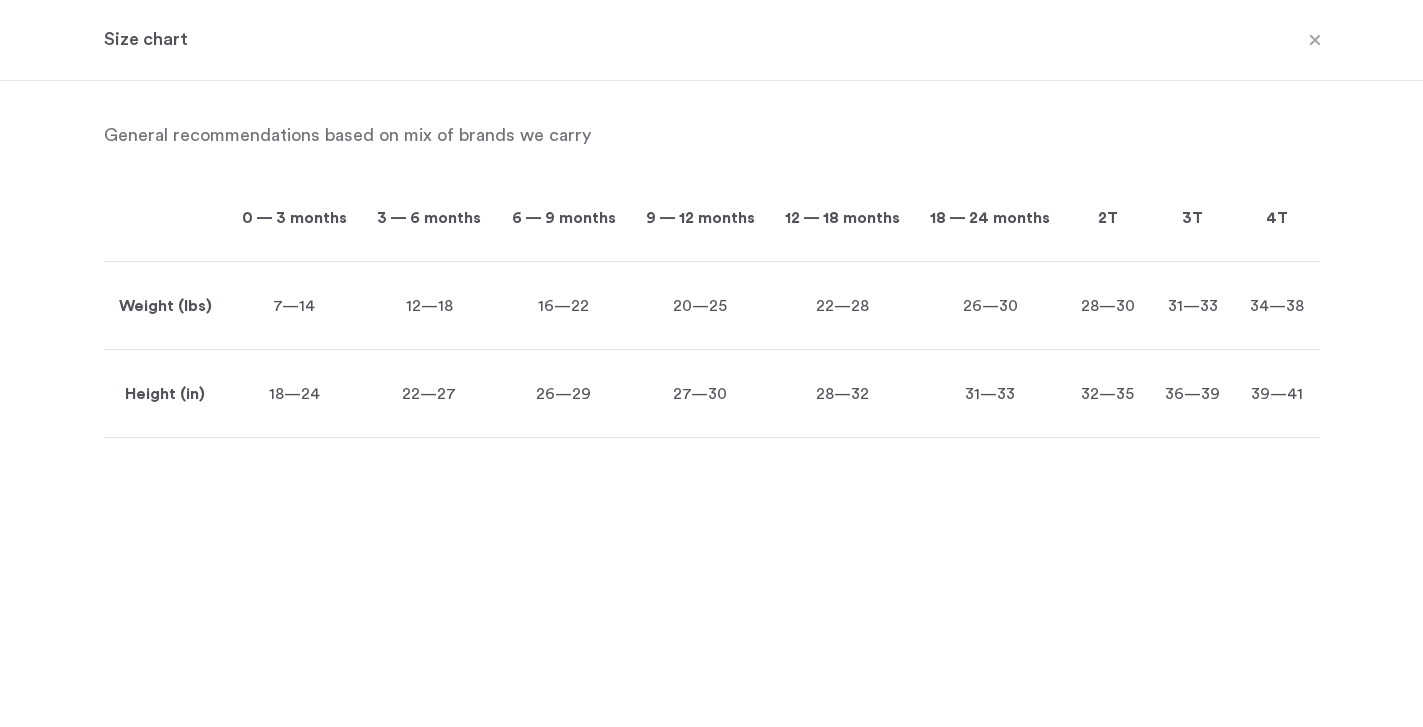 click at bounding box center [1315, 41] 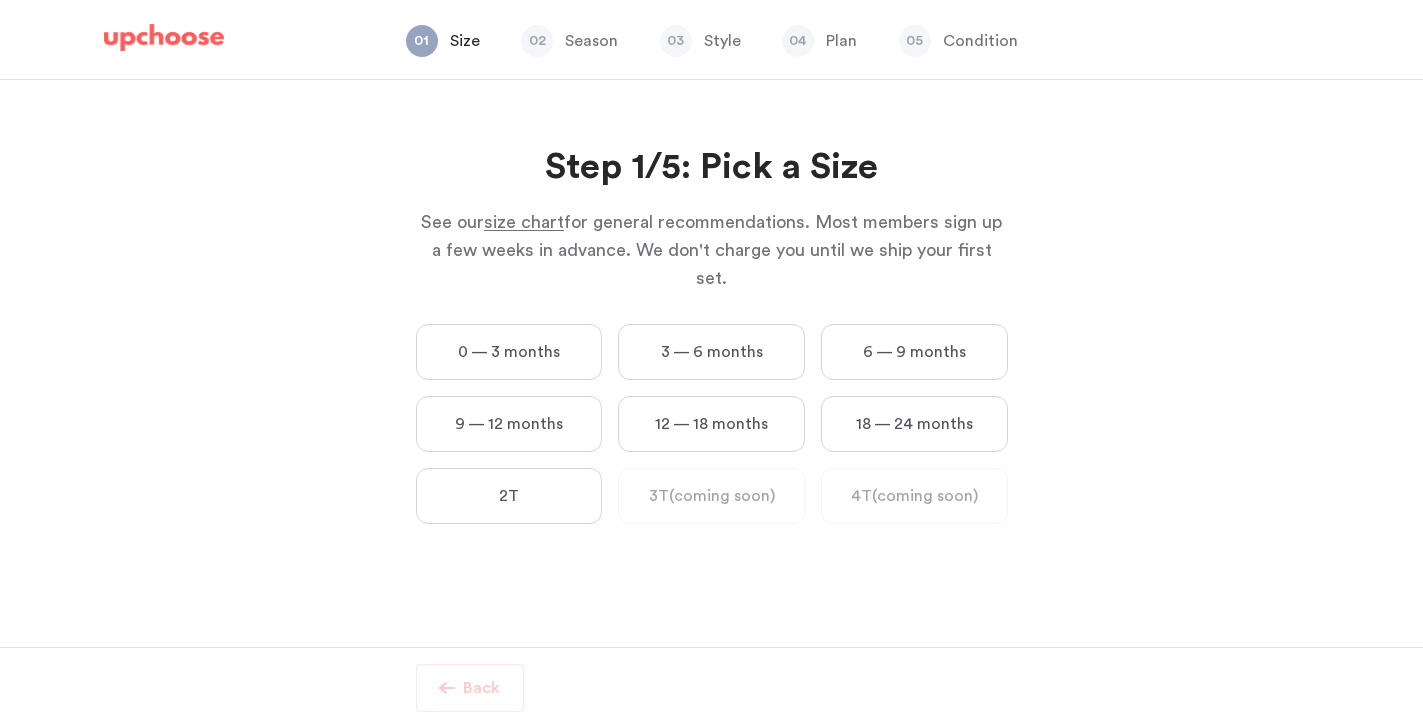 click on "12 — 18 months" at bounding box center [711, 424] 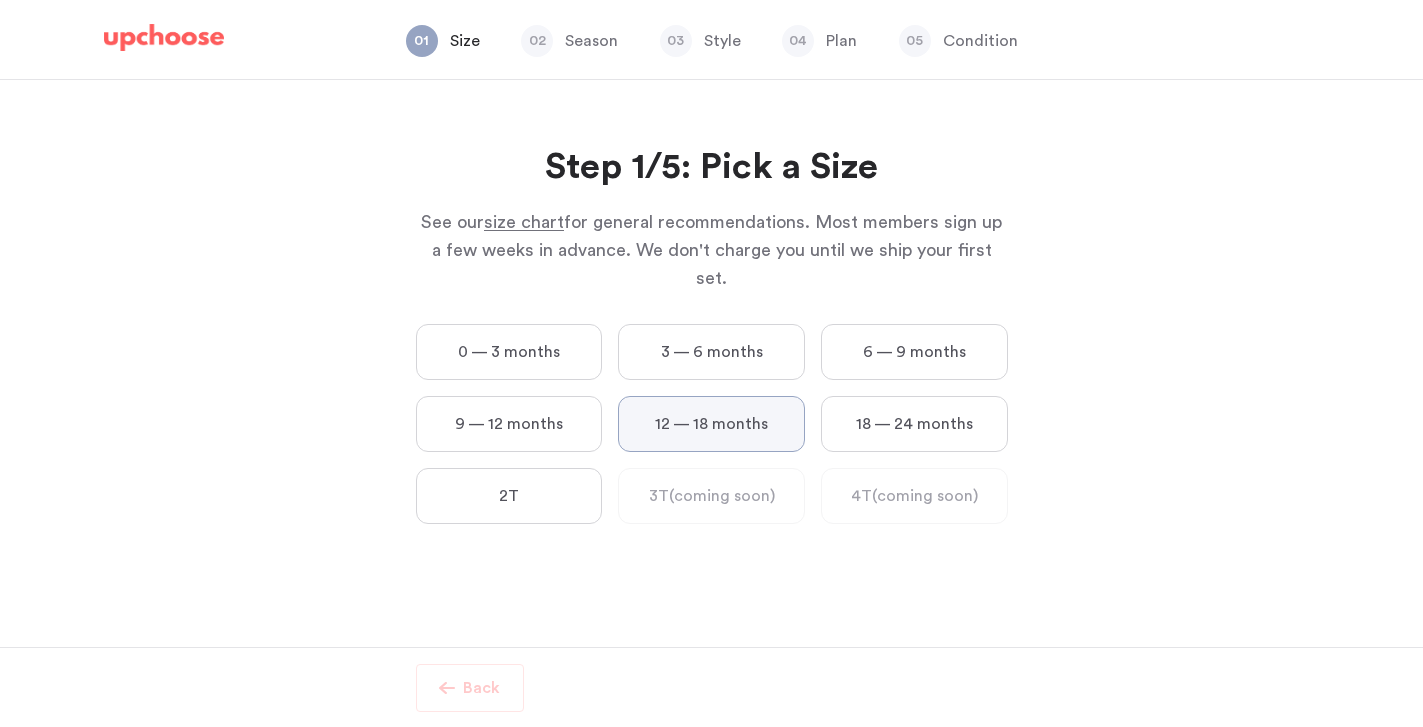 click on "12 — 18 months" at bounding box center (0, 0) 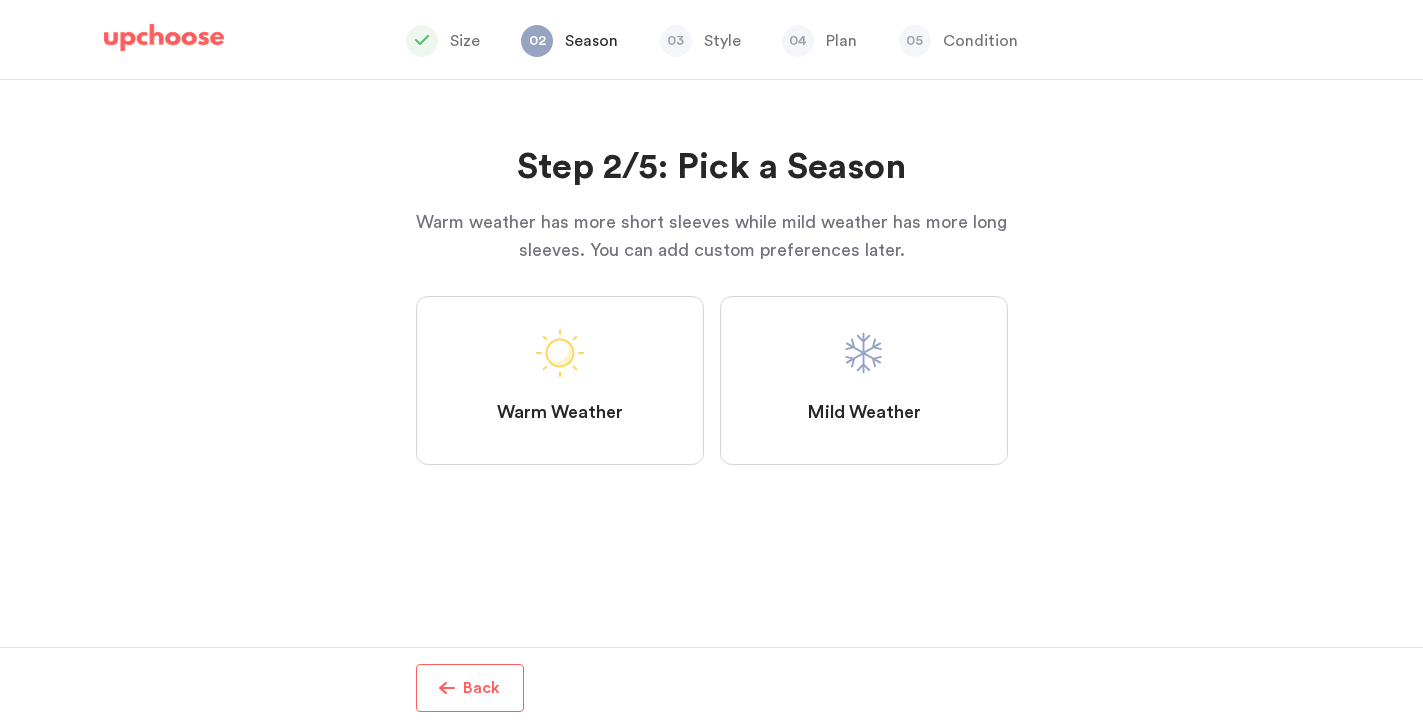 click on "Warm Weather" at bounding box center [560, 380] 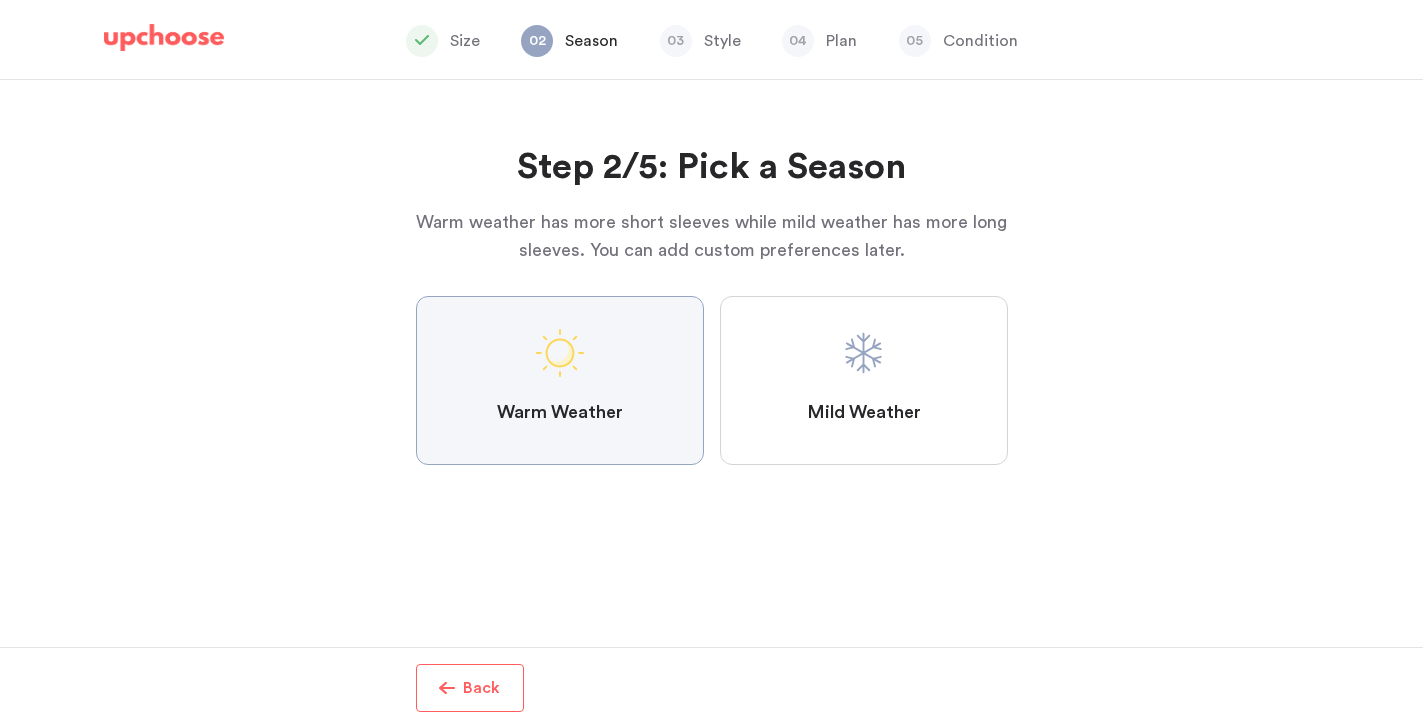 click on "Warm Weather" at bounding box center [0, 0] 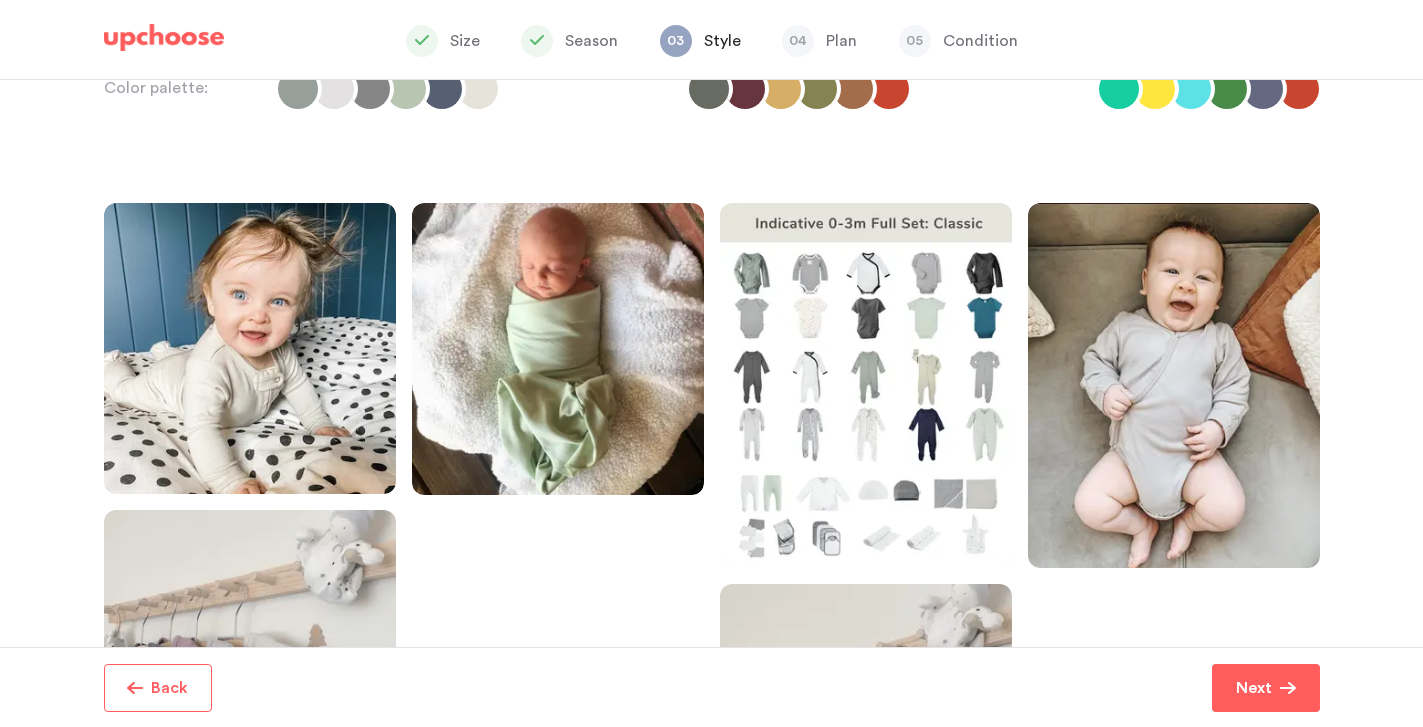 scroll, scrollTop: 334, scrollLeft: 0, axis: vertical 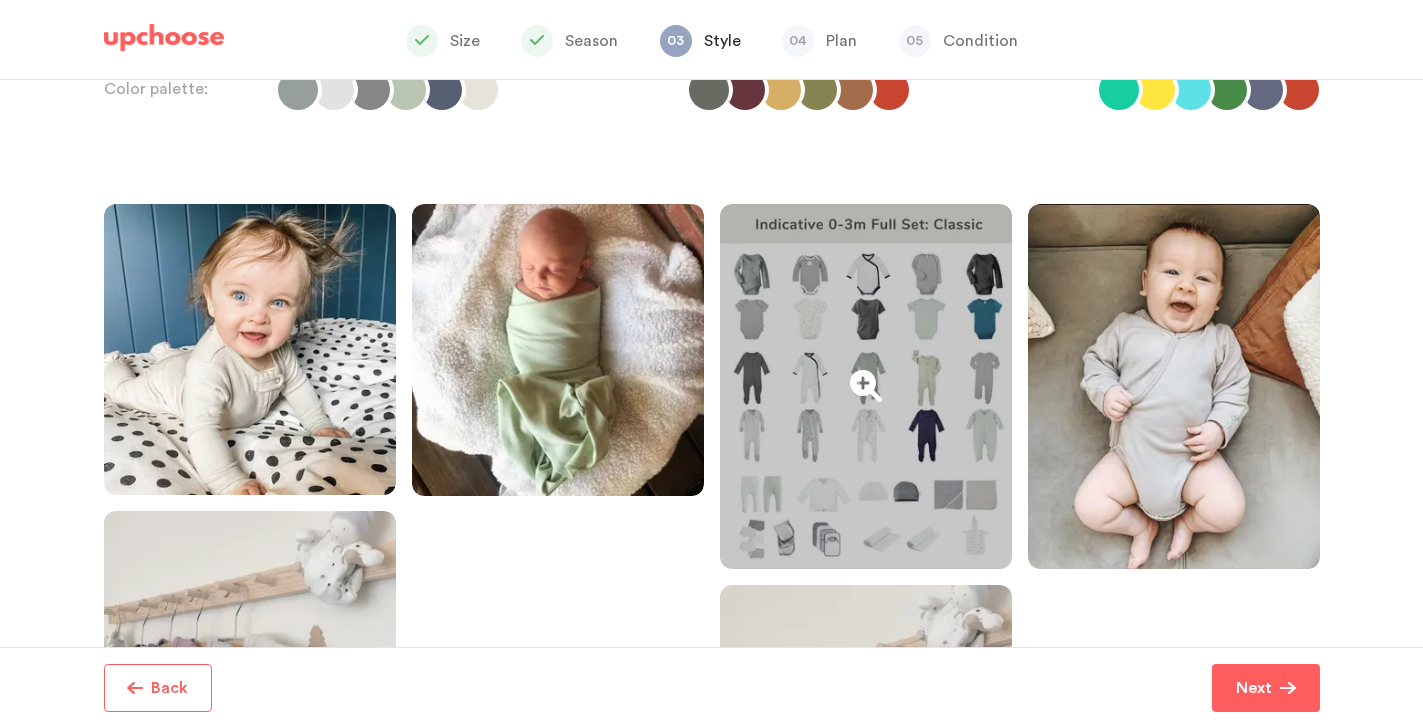 click at bounding box center [866, 386] 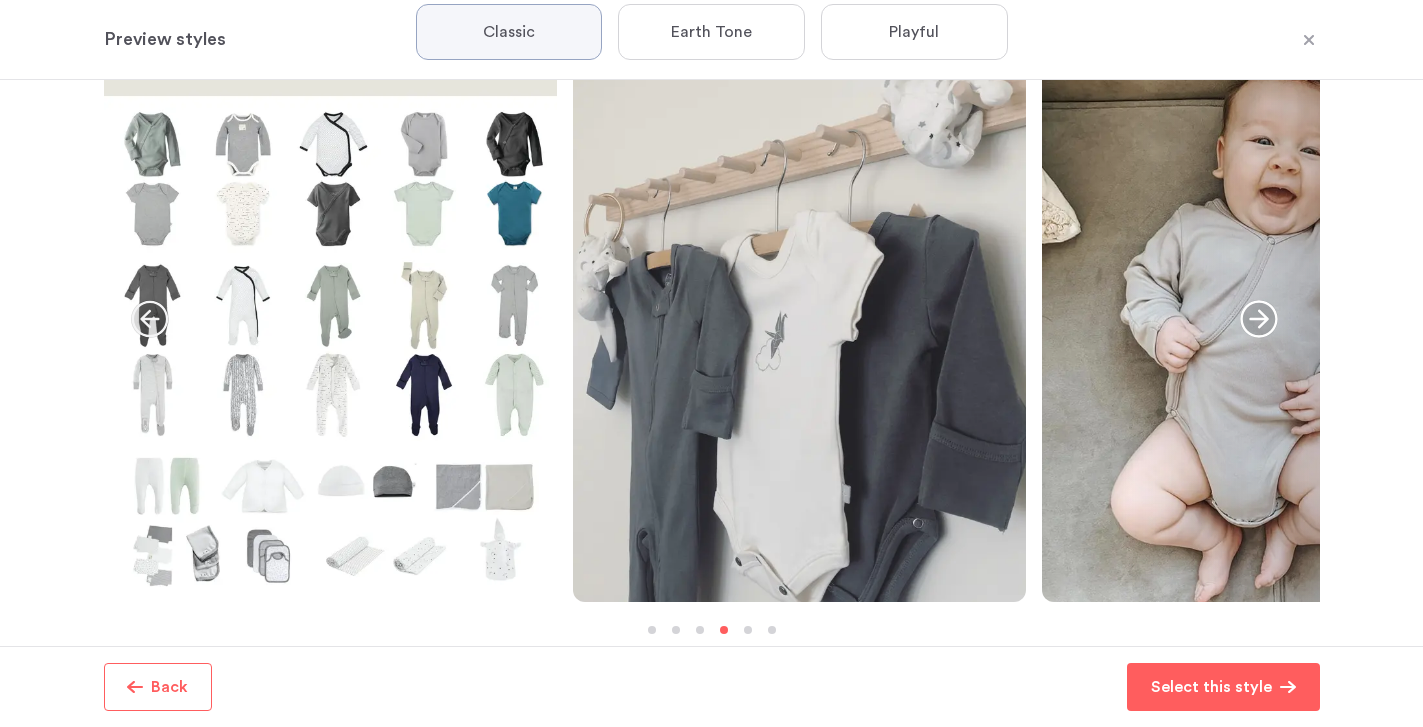 scroll, scrollTop: 96, scrollLeft: 0, axis: vertical 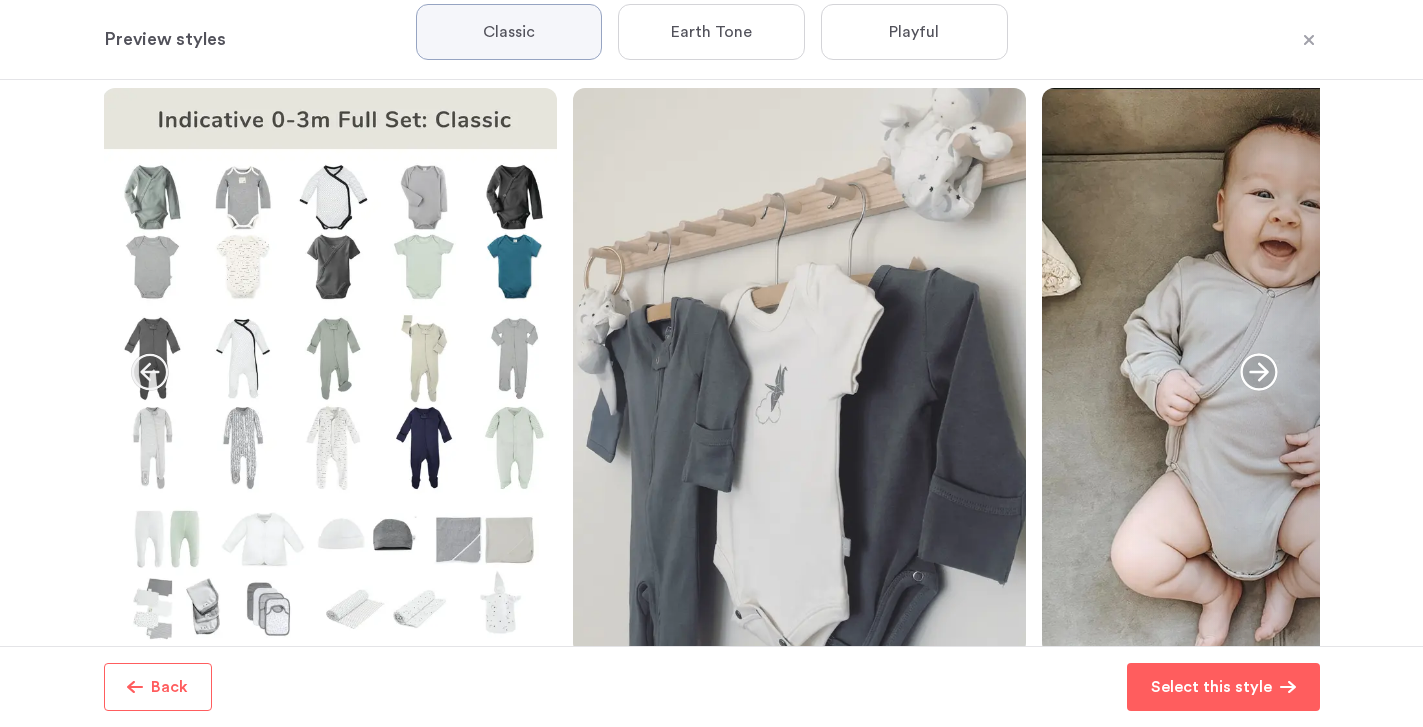 click 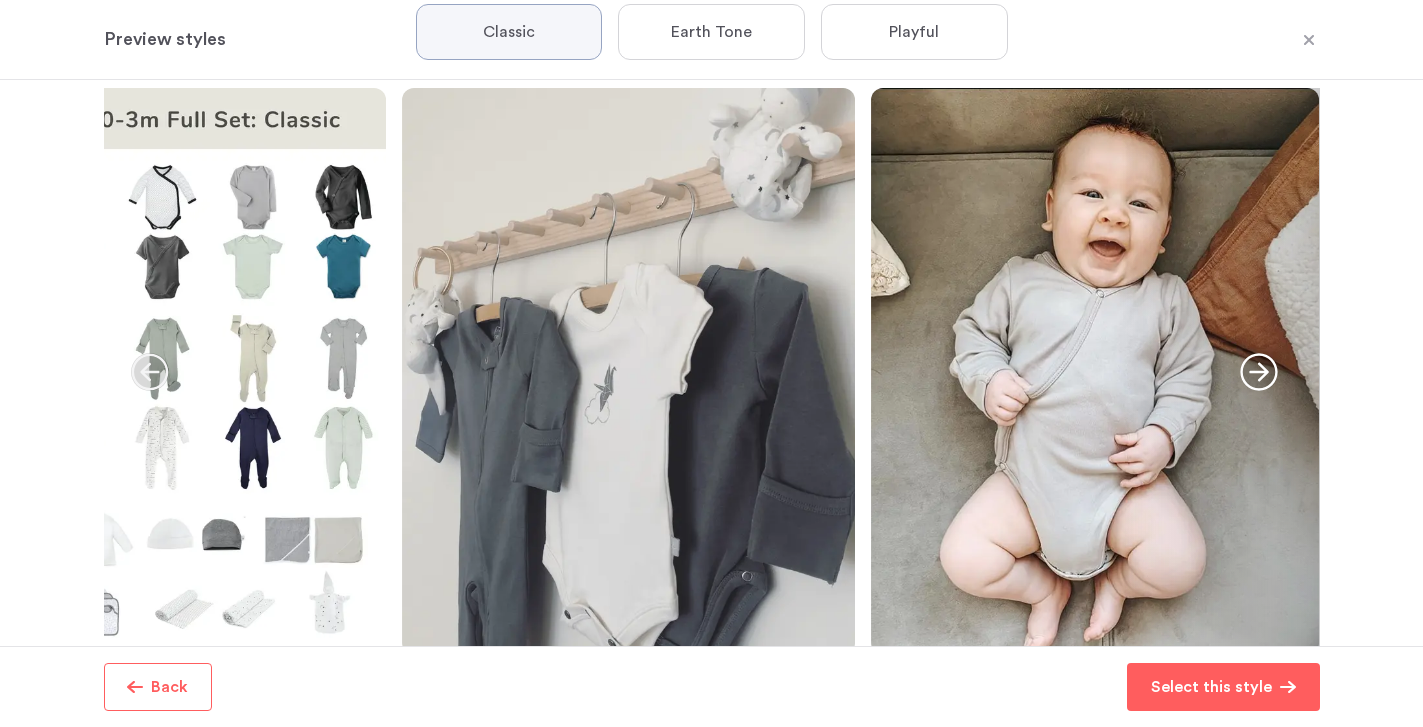 click 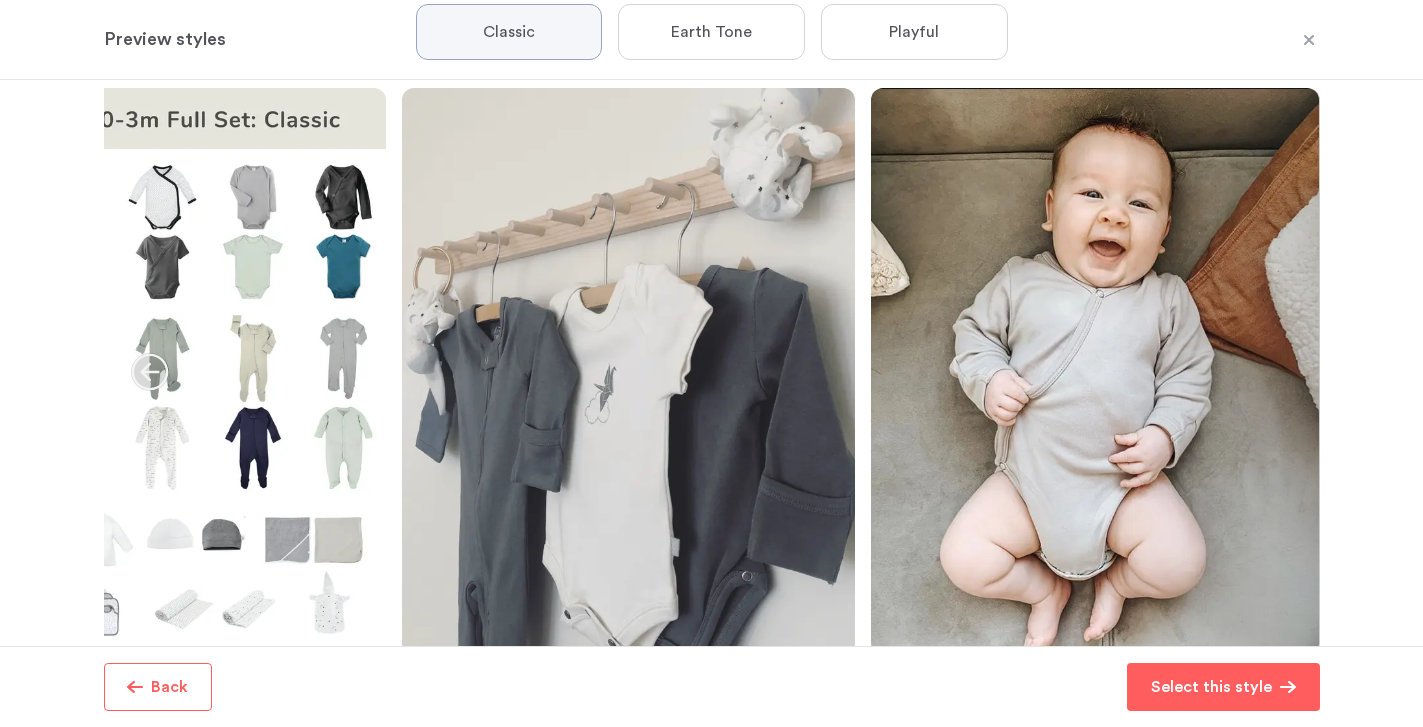 click on "Earth Tone" at bounding box center (711, 32) 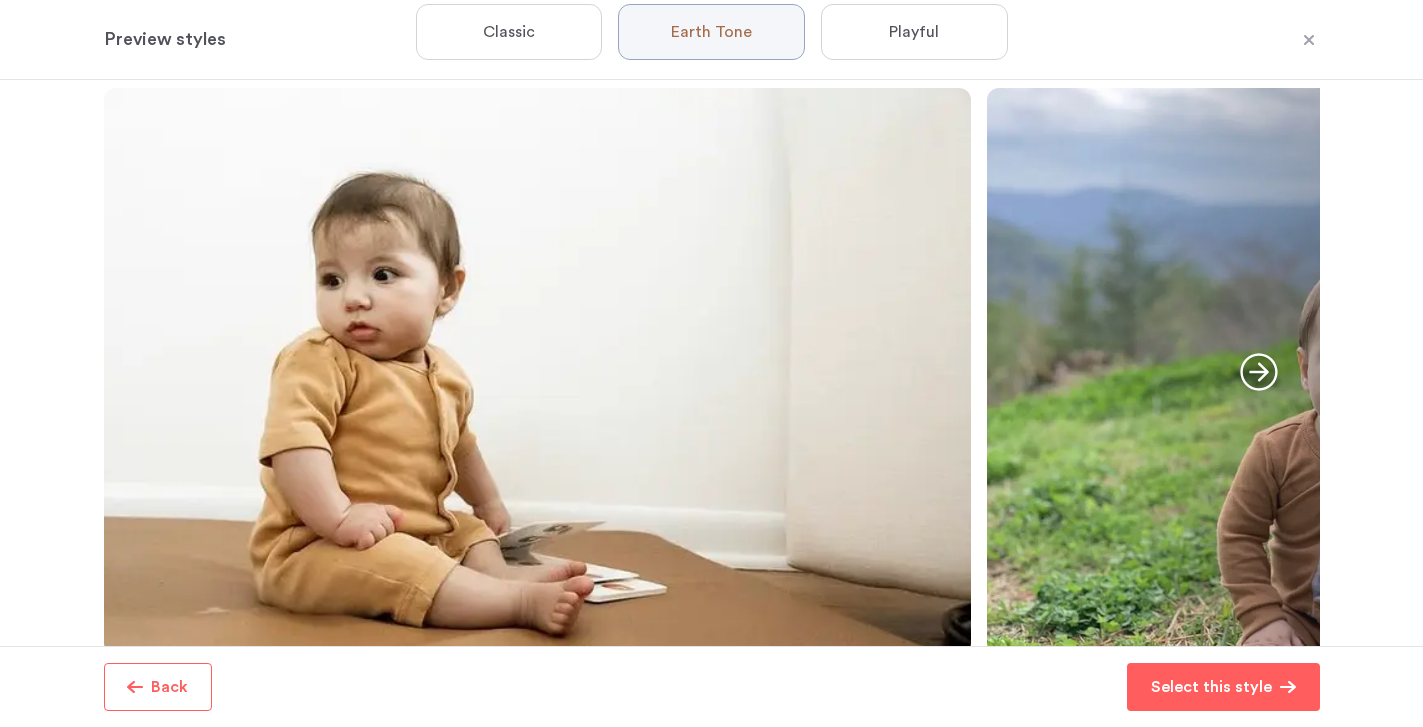 click 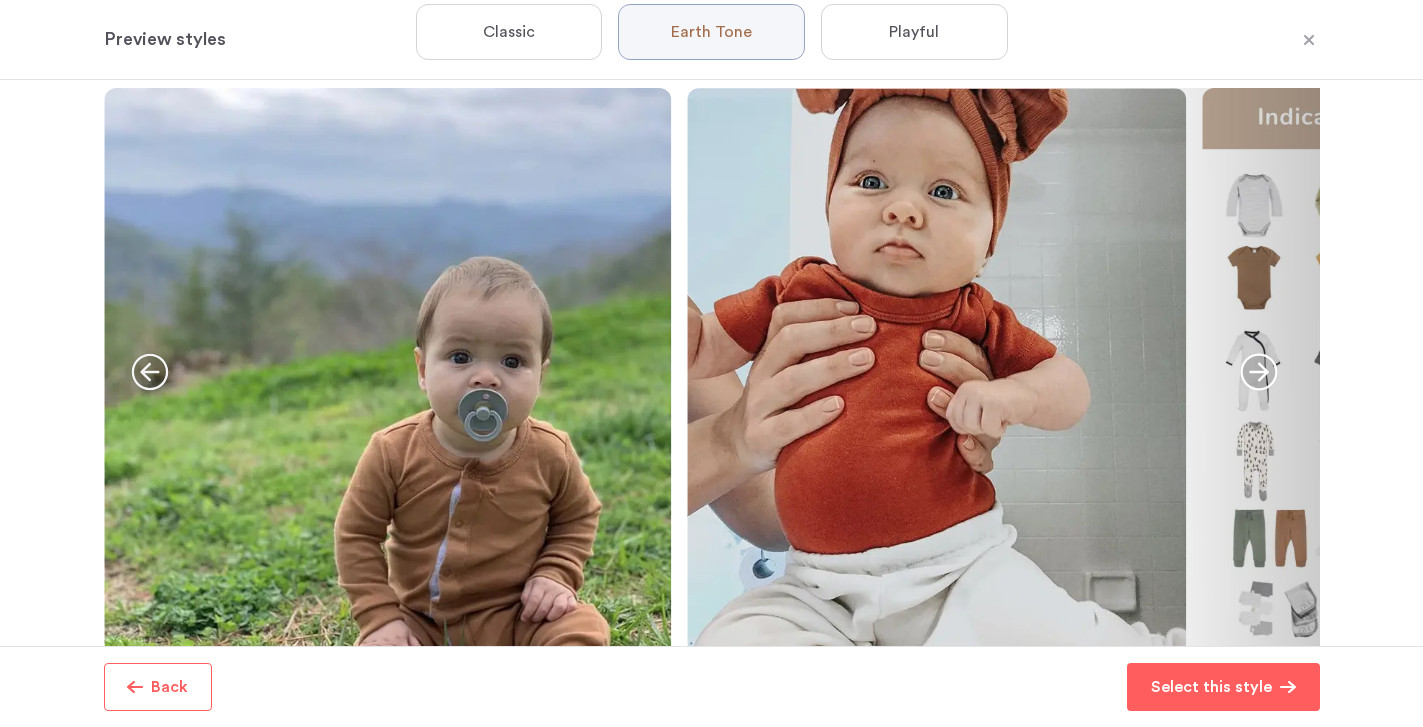 click 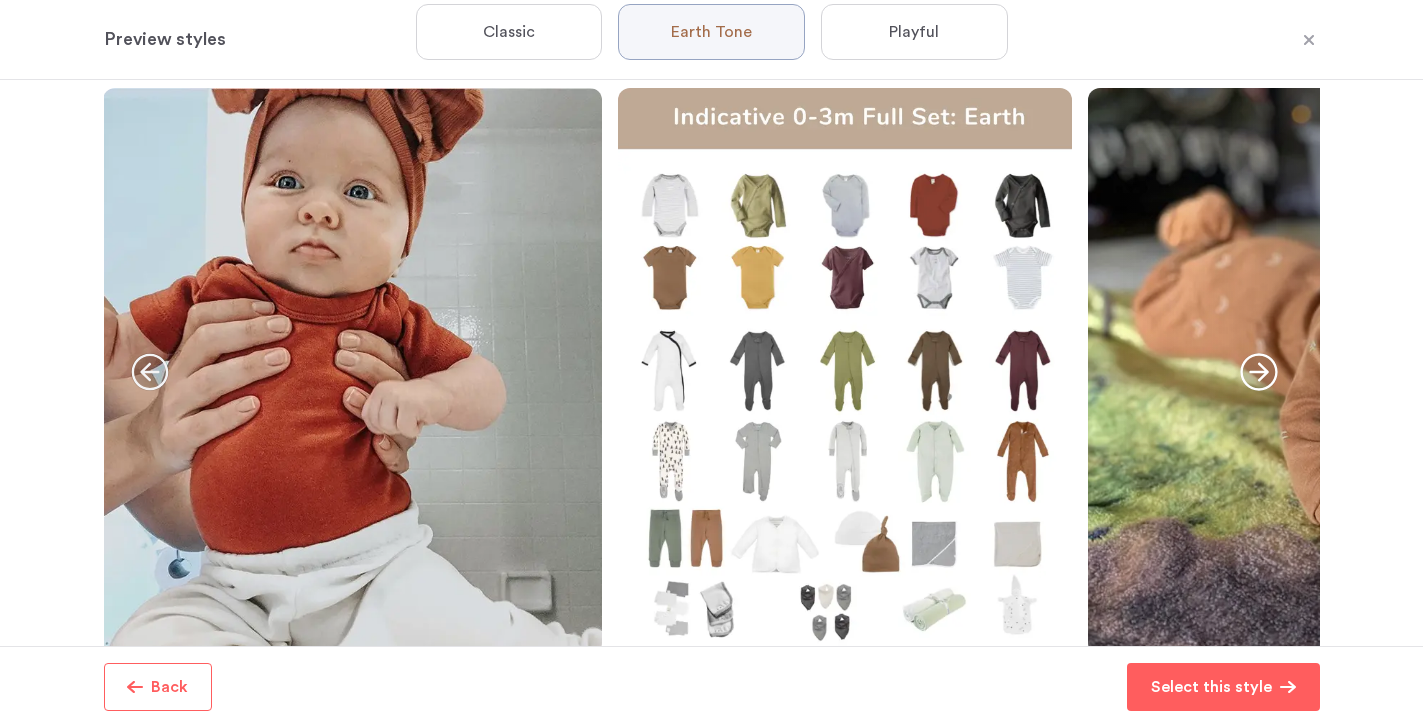click on "Playful" at bounding box center [914, 32] 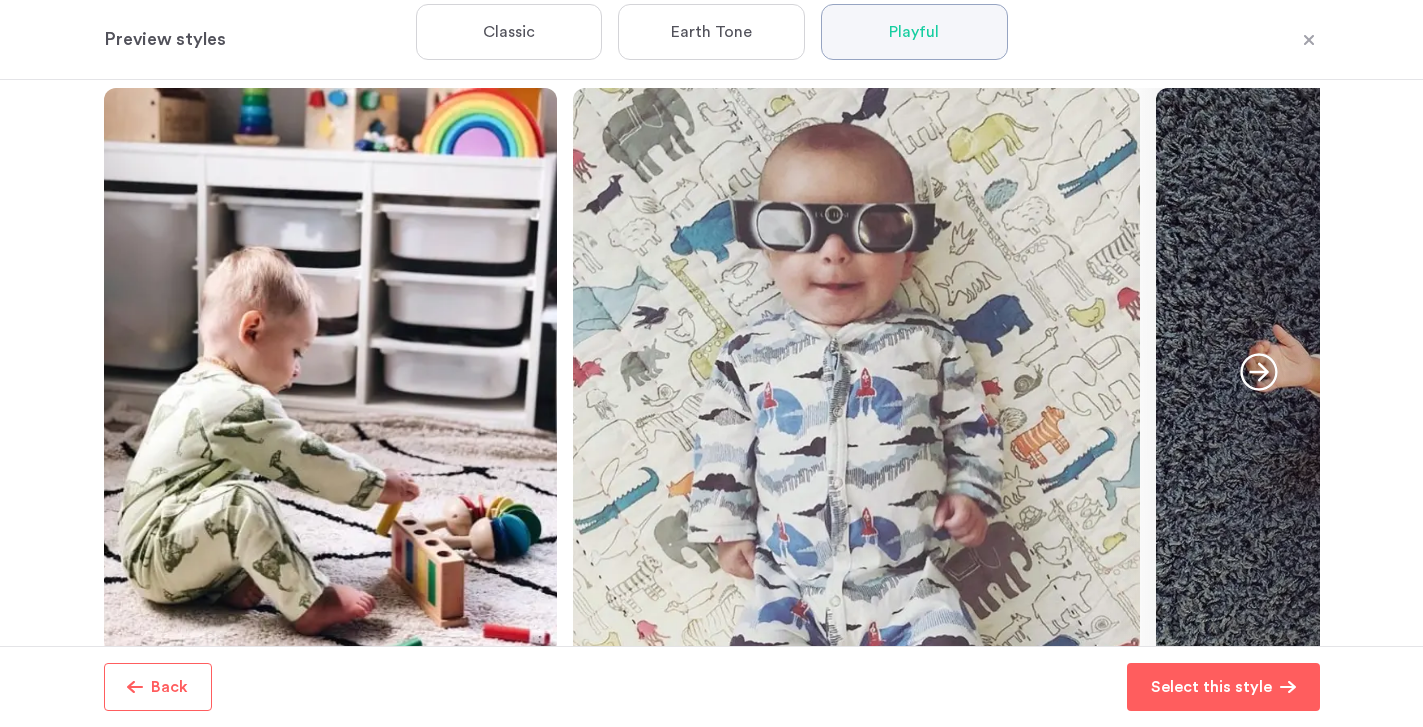 click 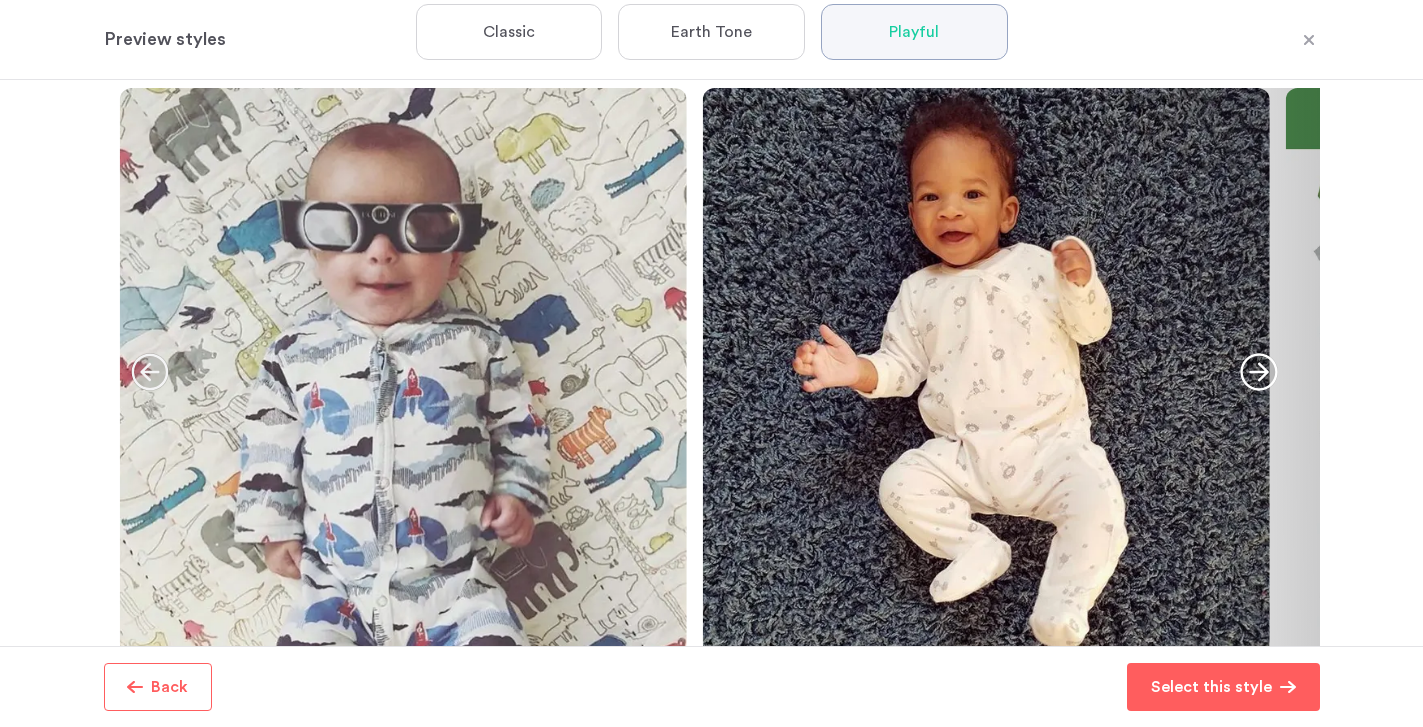 click 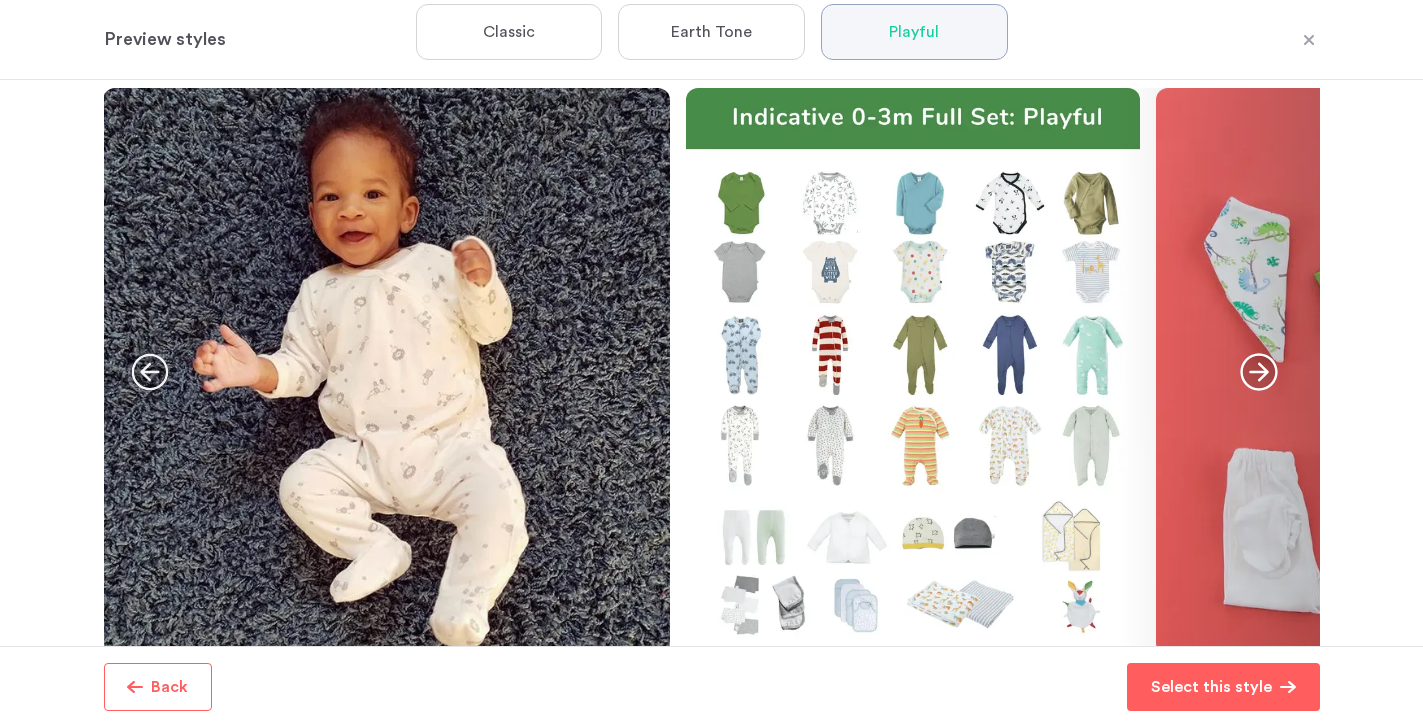 click 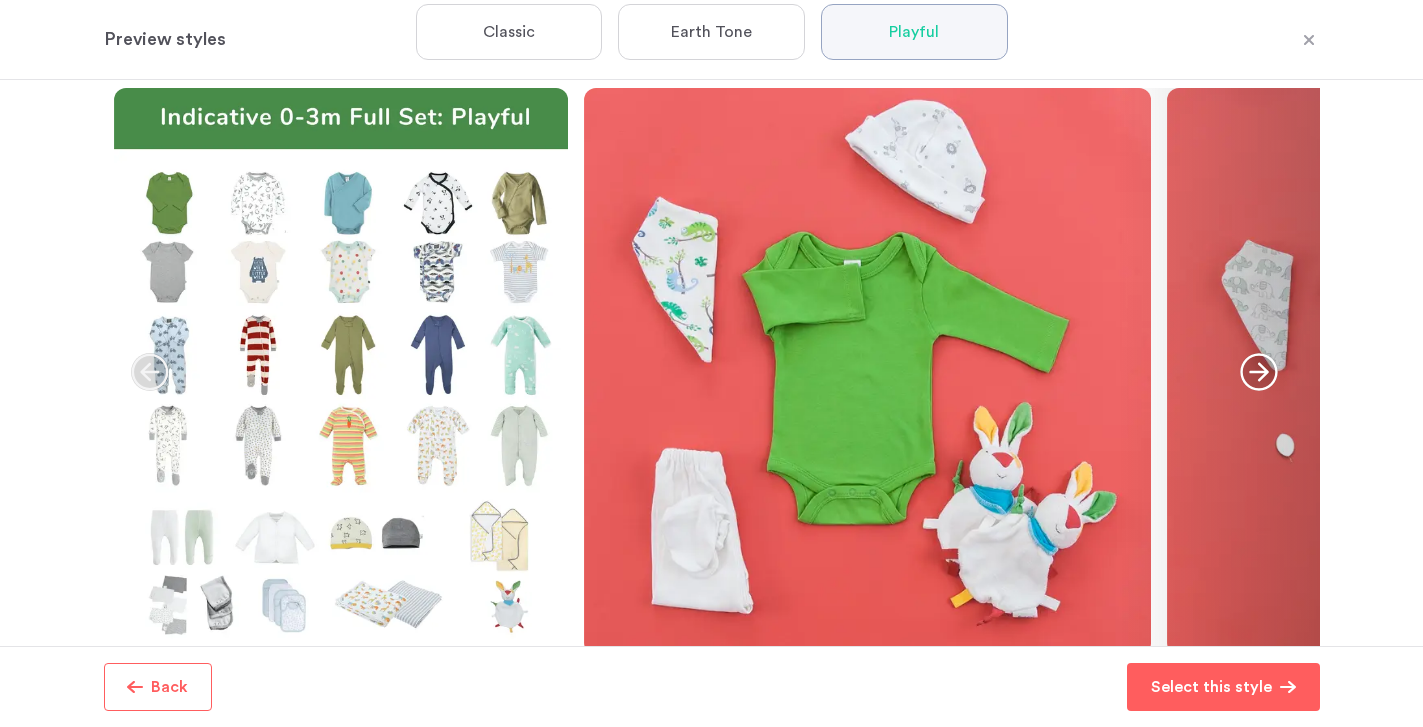click 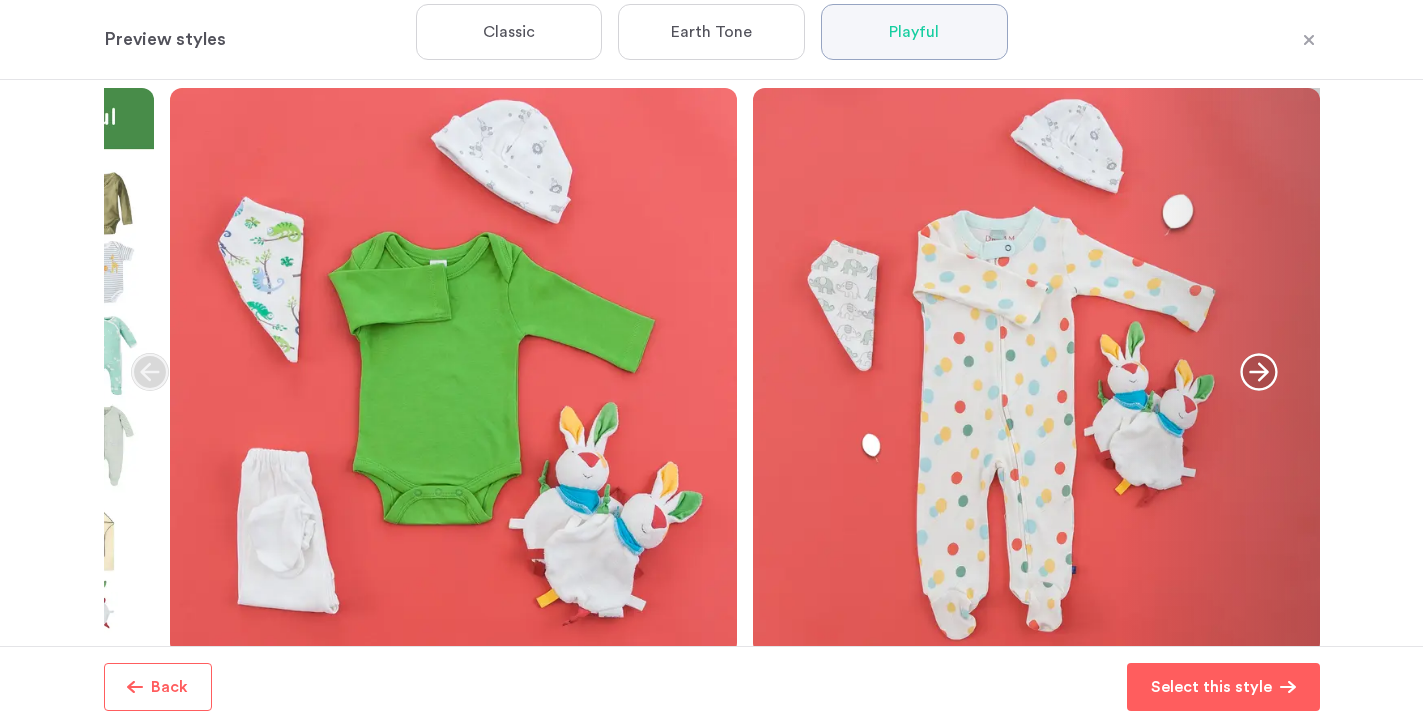 click 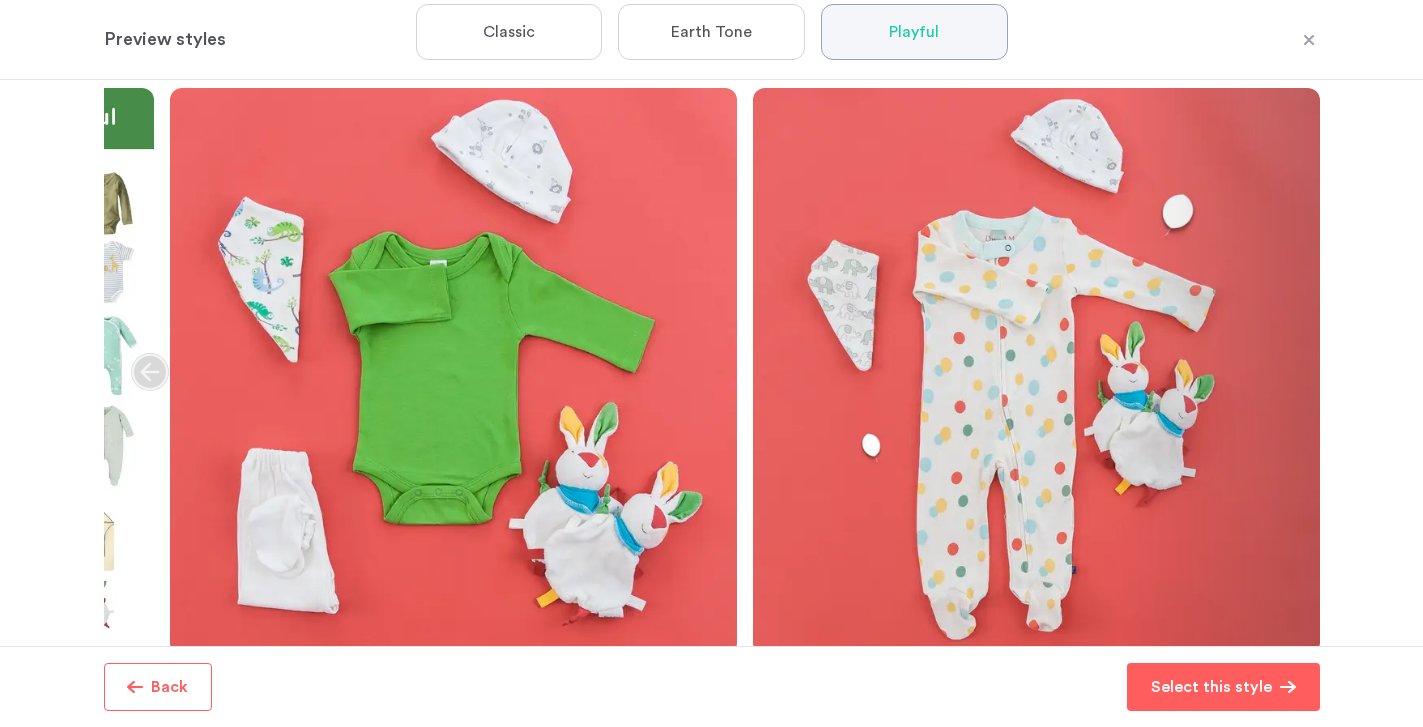 click 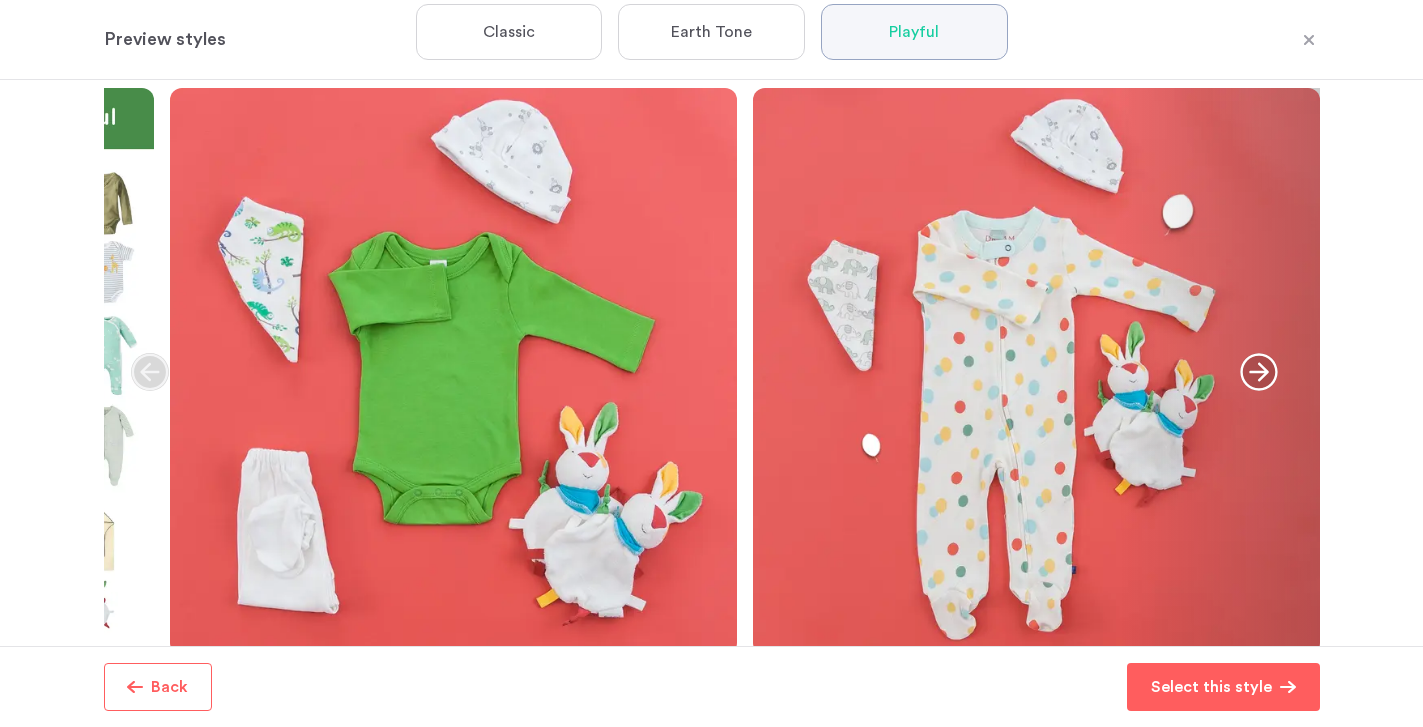 click 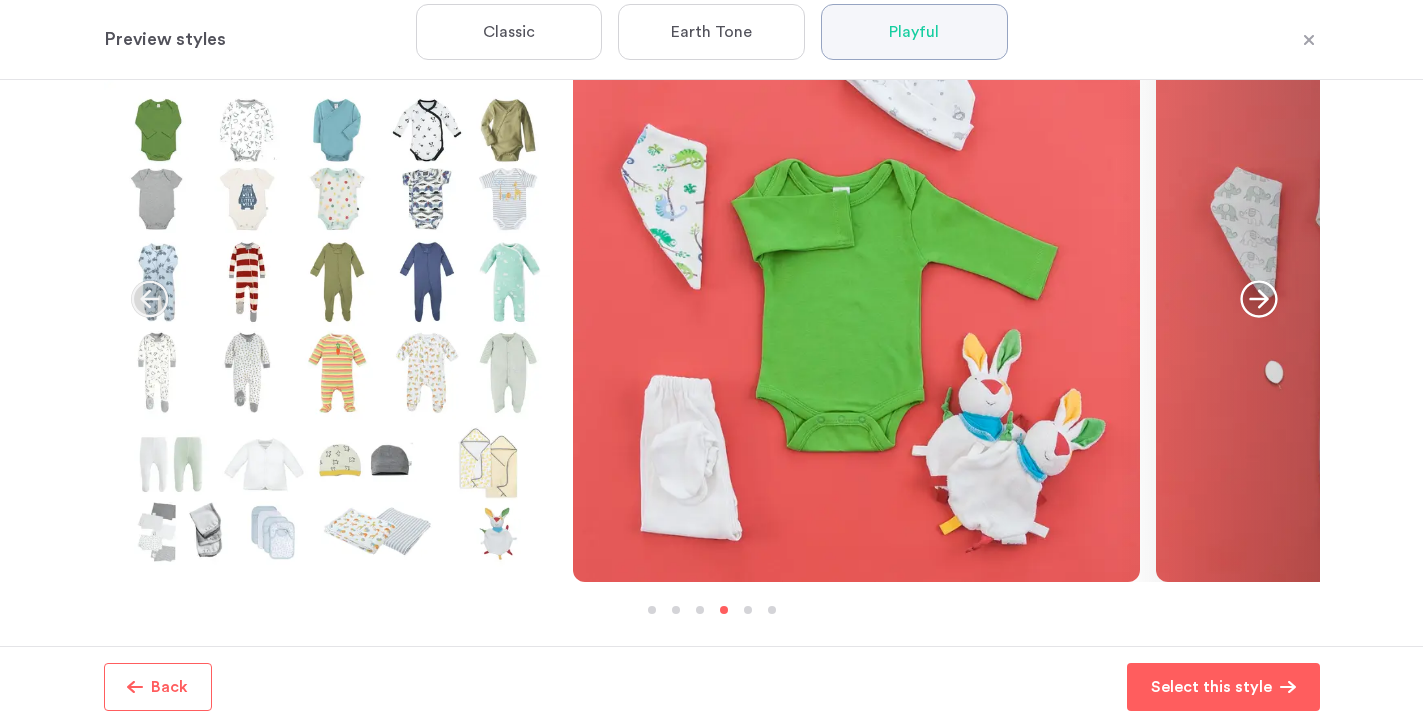 scroll, scrollTop: 0, scrollLeft: 0, axis: both 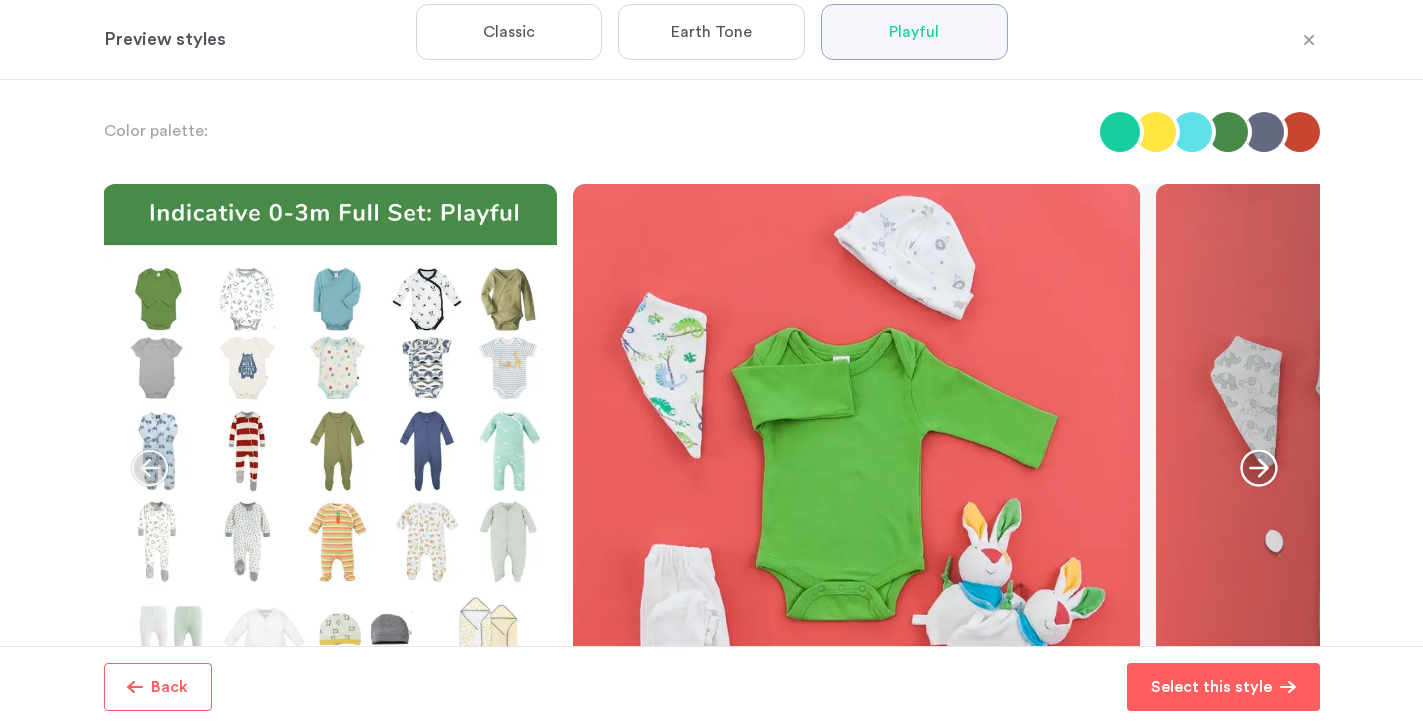 click on "Classic" at bounding box center (509, 32) 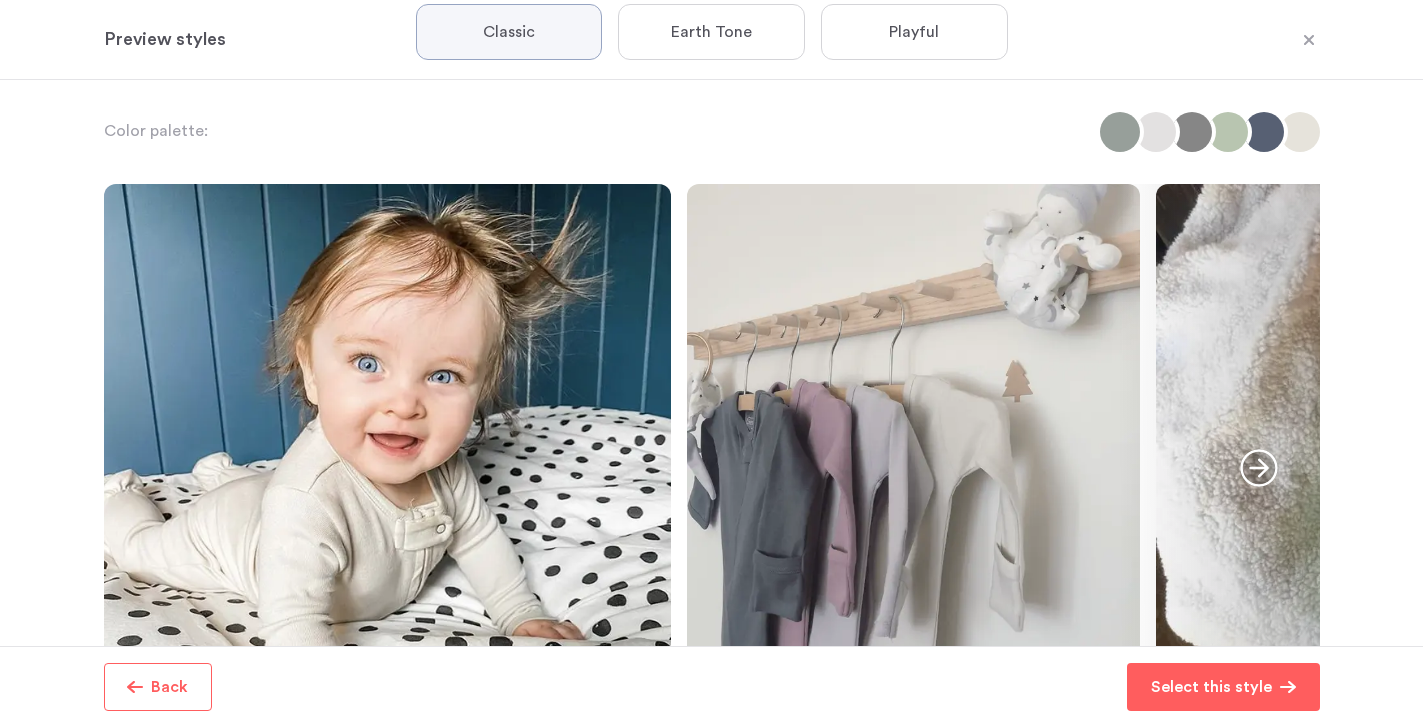 scroll, scrollTop: 169, scrollLeft: 0, axis: vertical 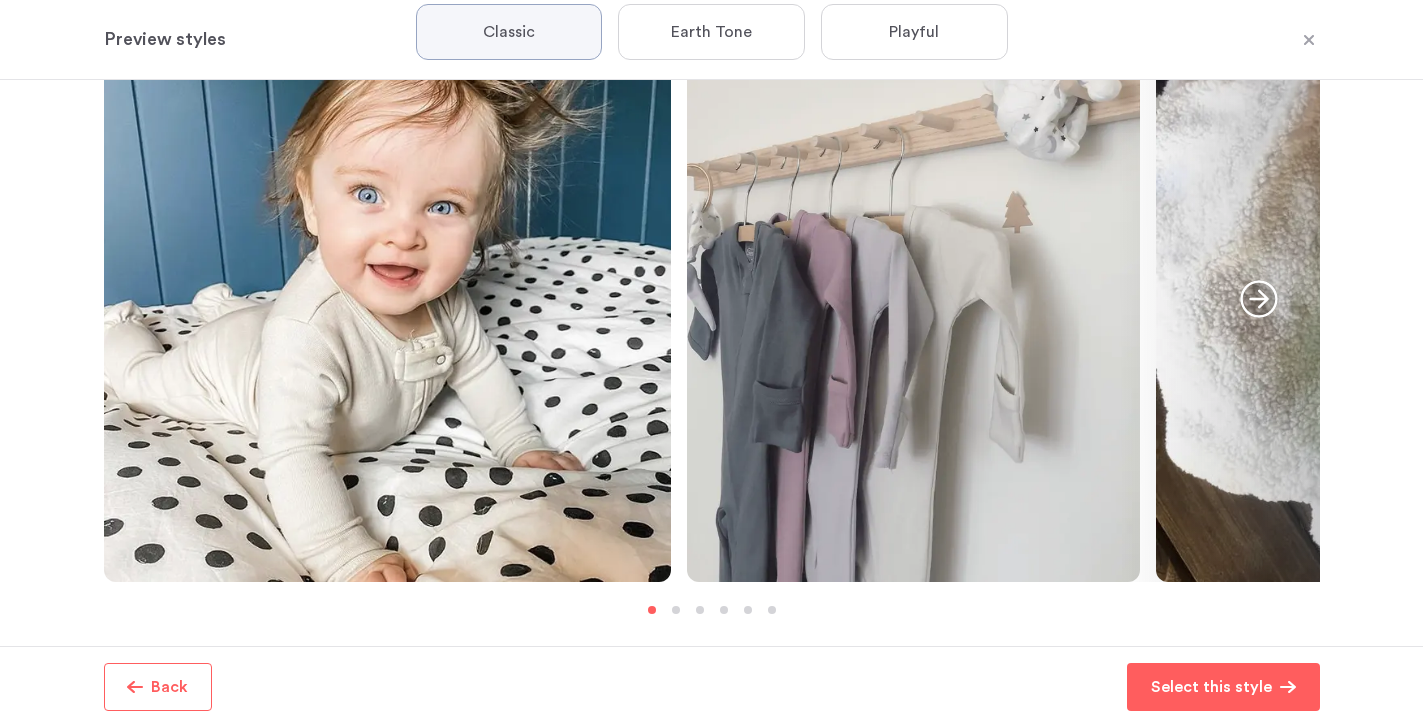 click 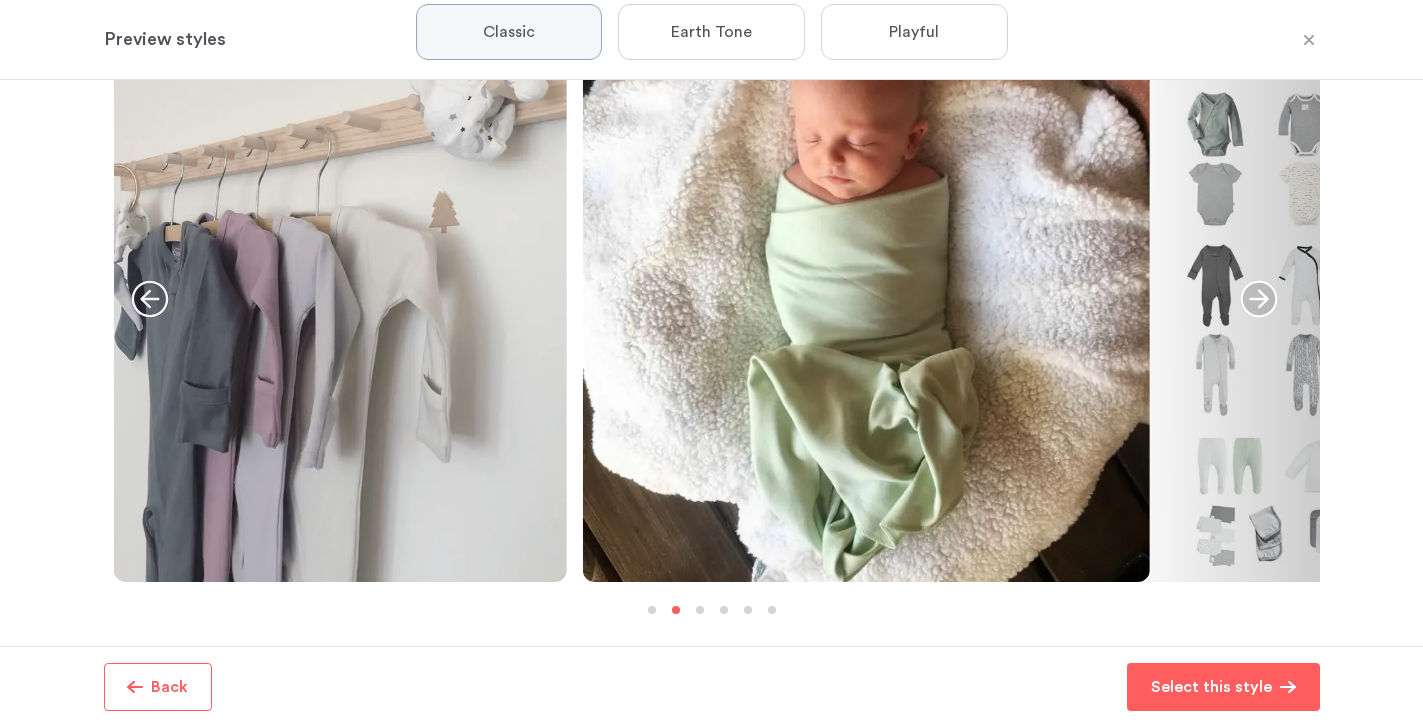 click 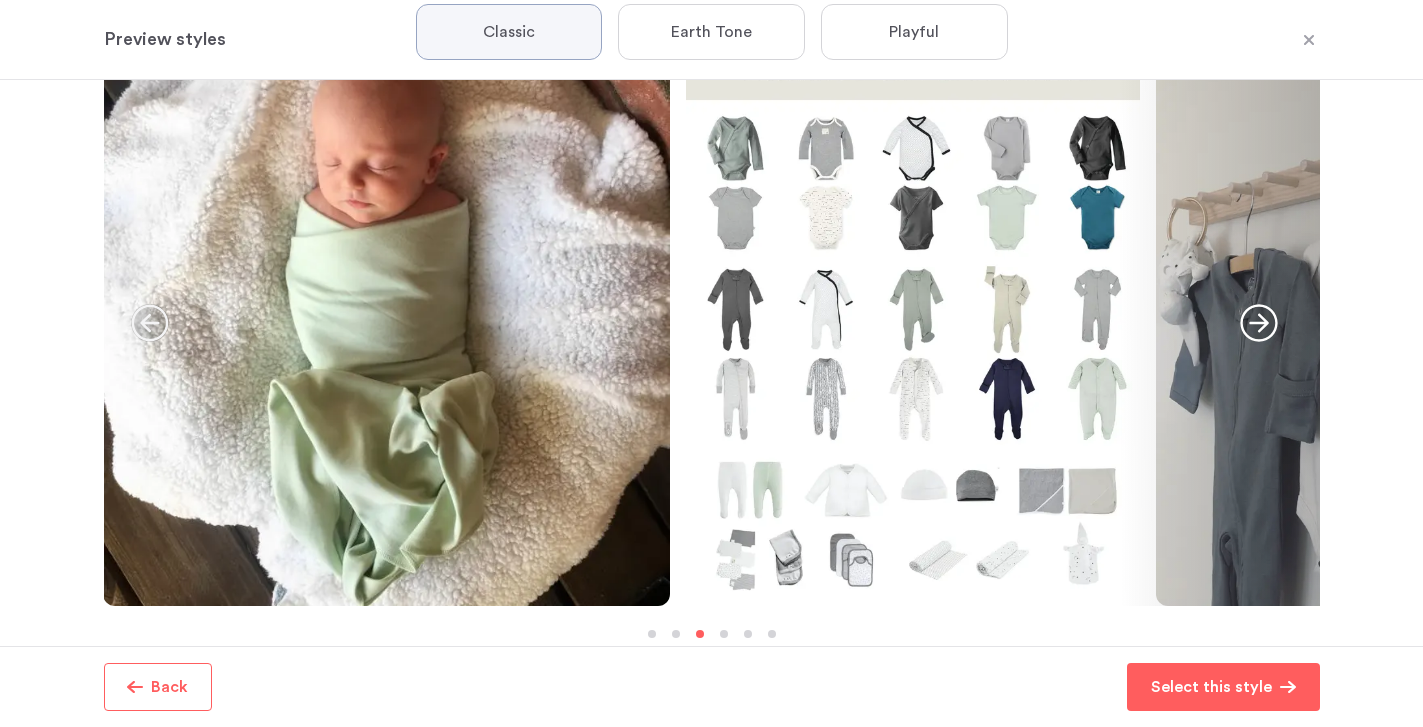 scroll, scrollTop: 144, scrollLeft: 0, axis: vertical 